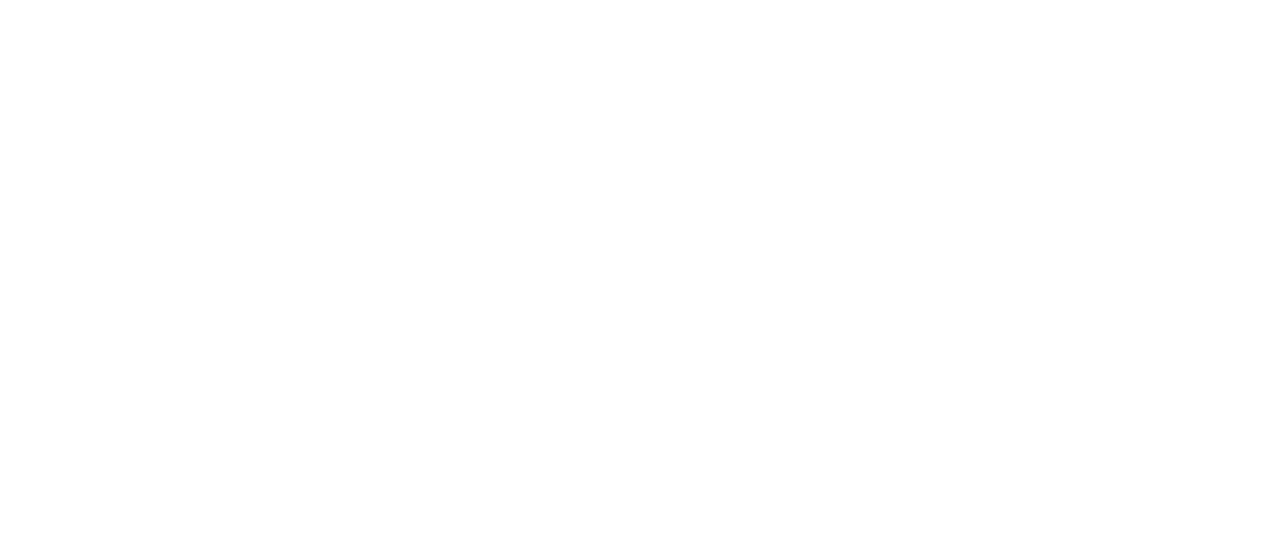 scroll, scrollTop: 0, scrollLeft: 0, axis: both 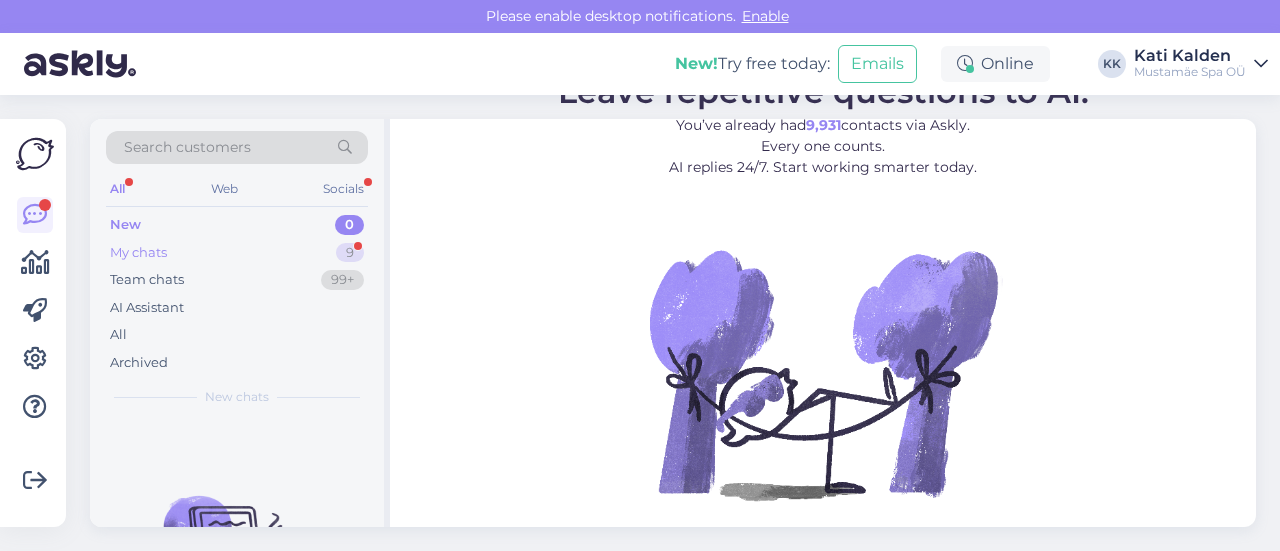 click on "My chats 9" at bounding box center [237, 253] 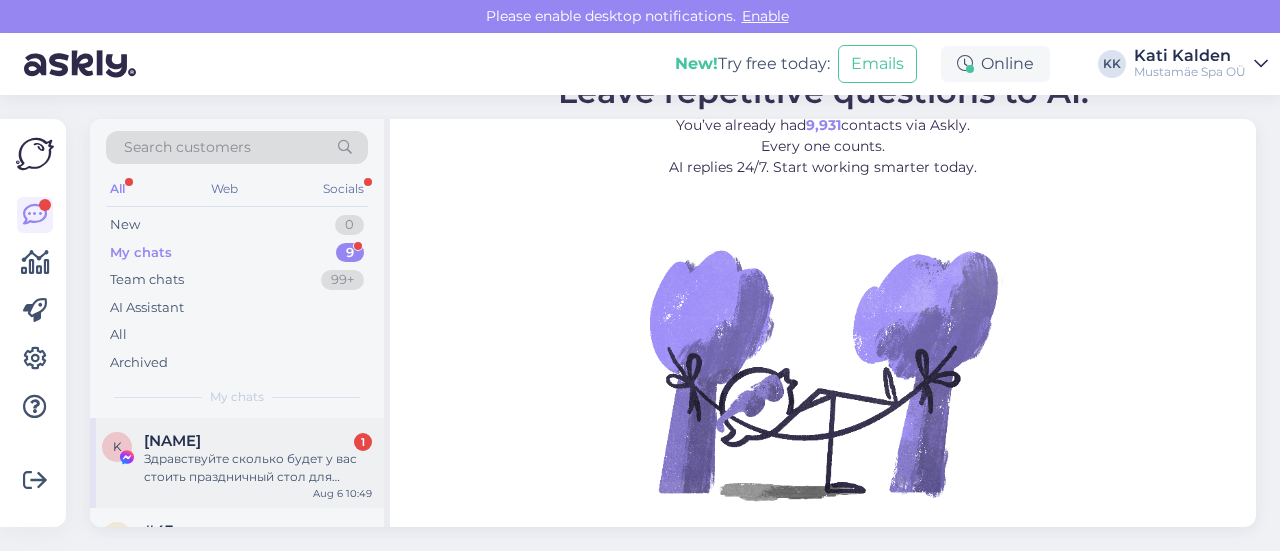 click on "[NAME]" at bounding box center [172, 441] 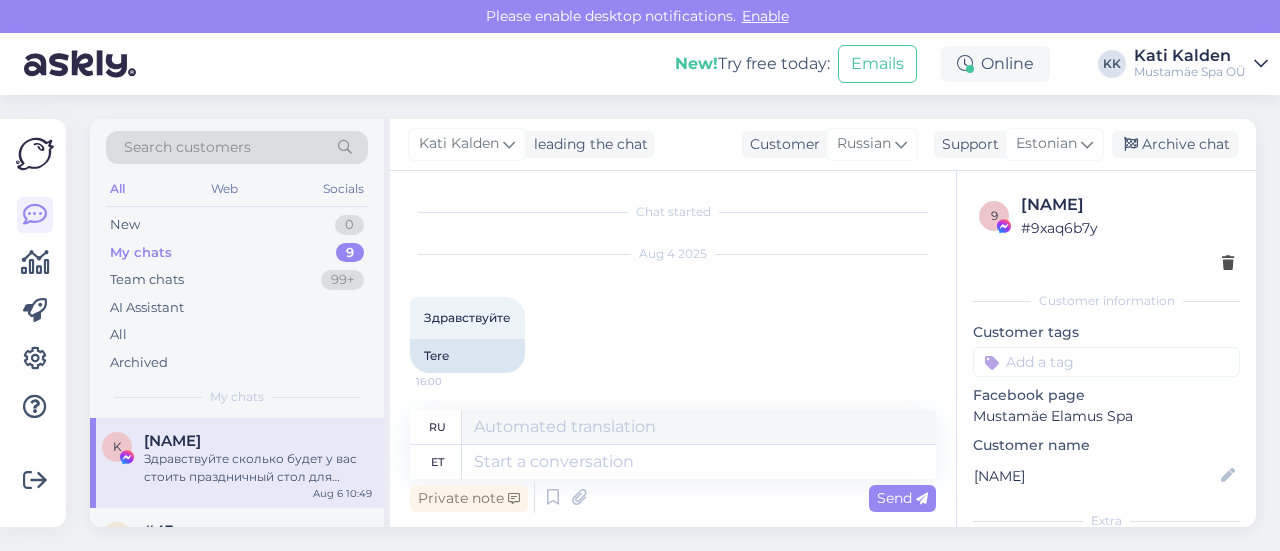 scroll, scrollTop: 854, scrollLeft: 0, axis: vertical 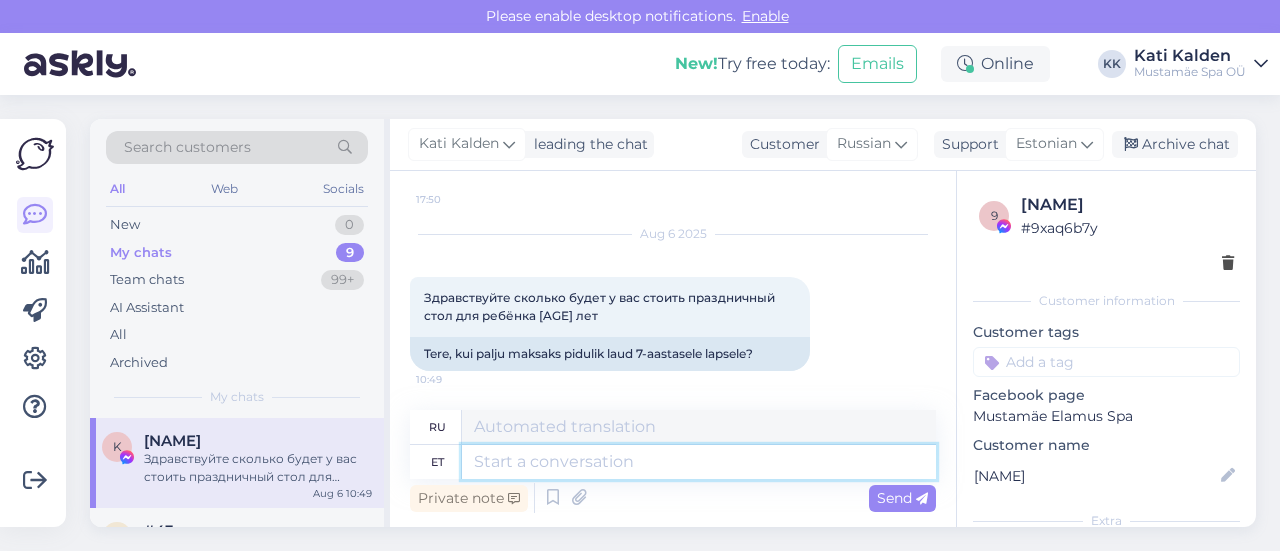click at bounding box center [699, 462] 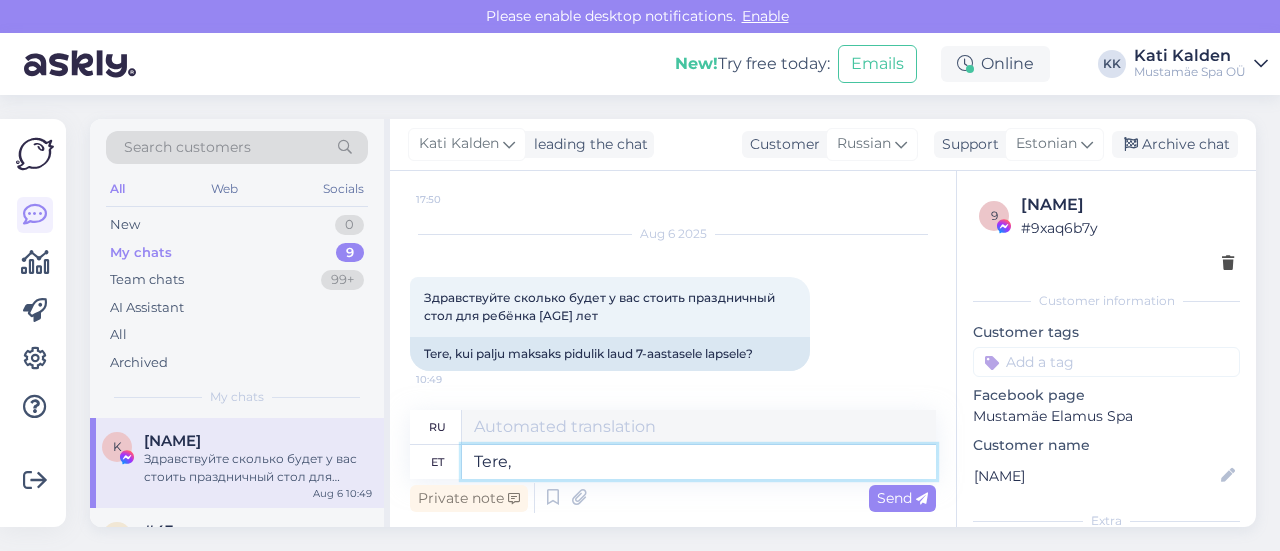 type on "Tere," 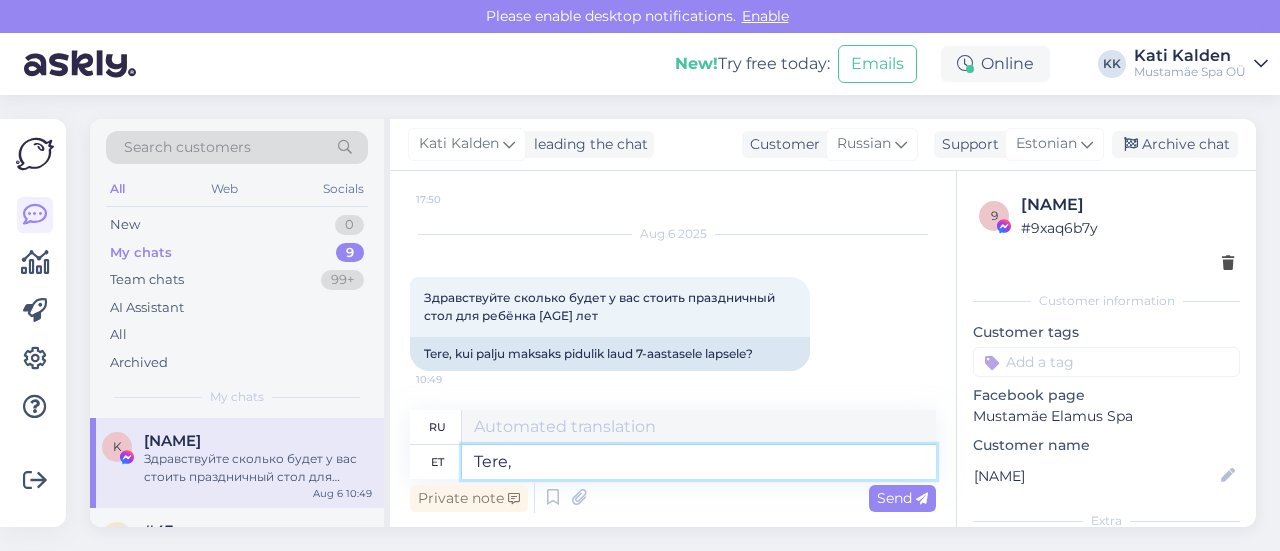 type on "Привет," 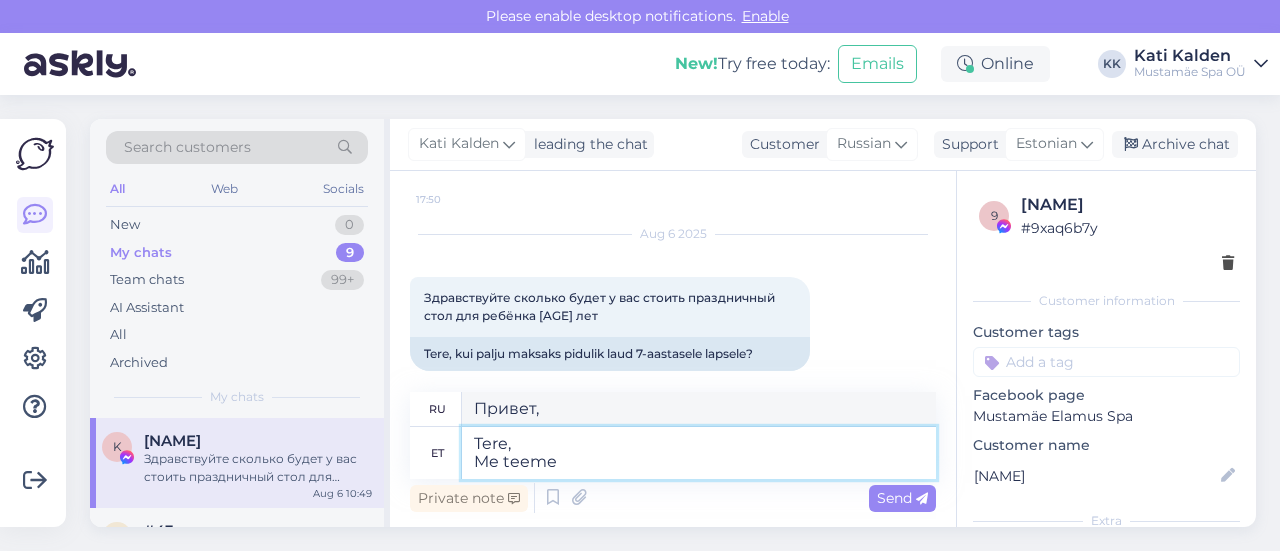 type on "Tere,
Me teeme" 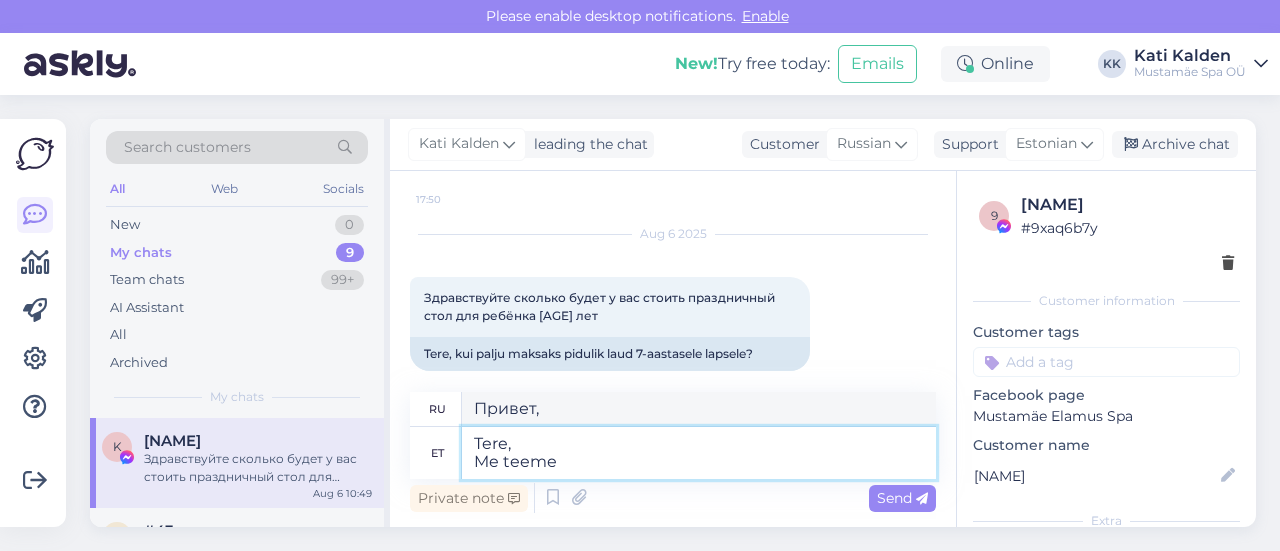 type on "Привет,
Мы" 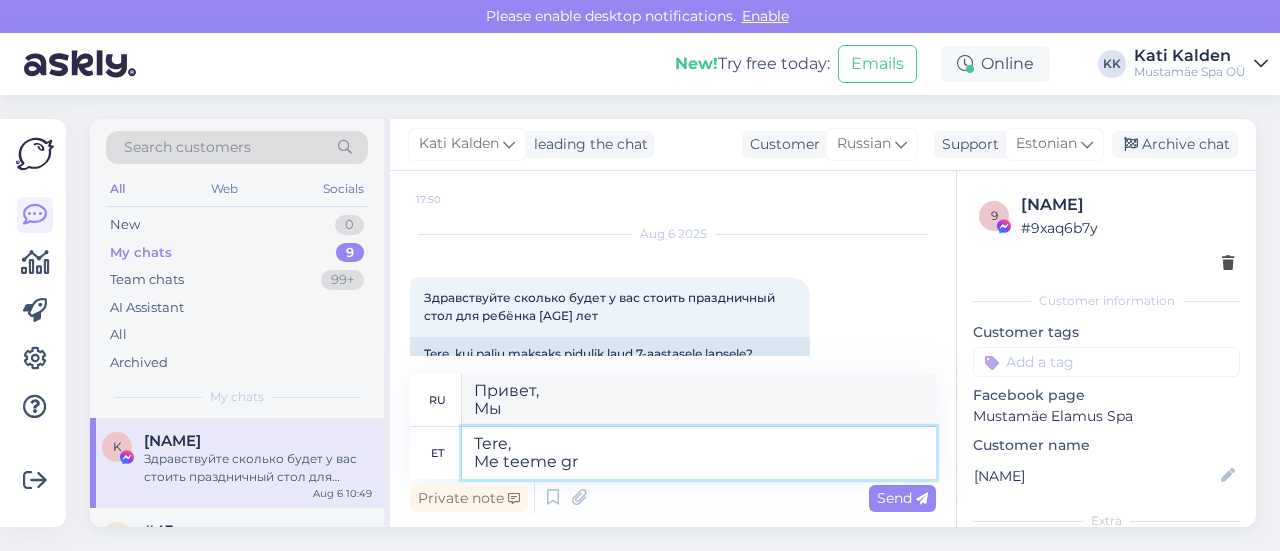 type on "Tere,
Me teeme gru" 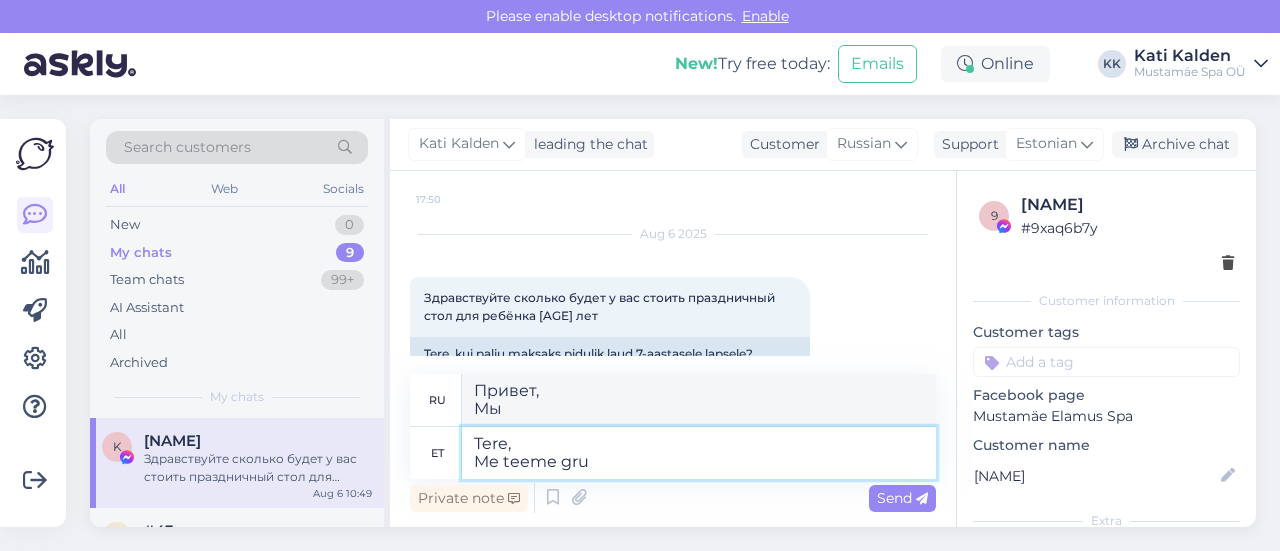 type on "Привет,
Мы делаем" 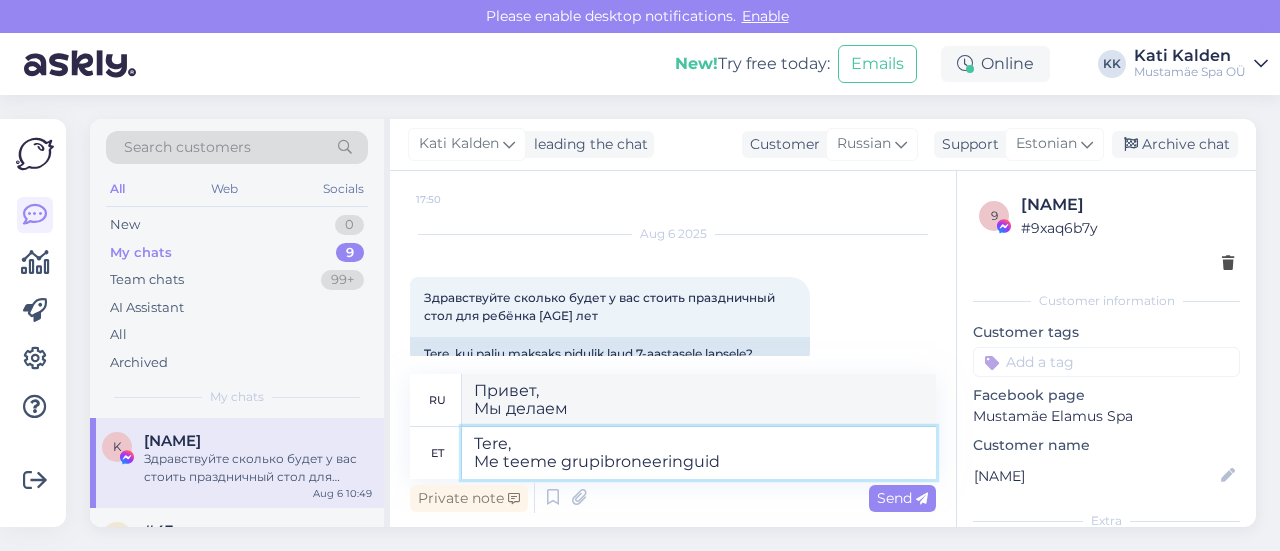 type on "Tere,
Me teeme grupibroneeringuid" 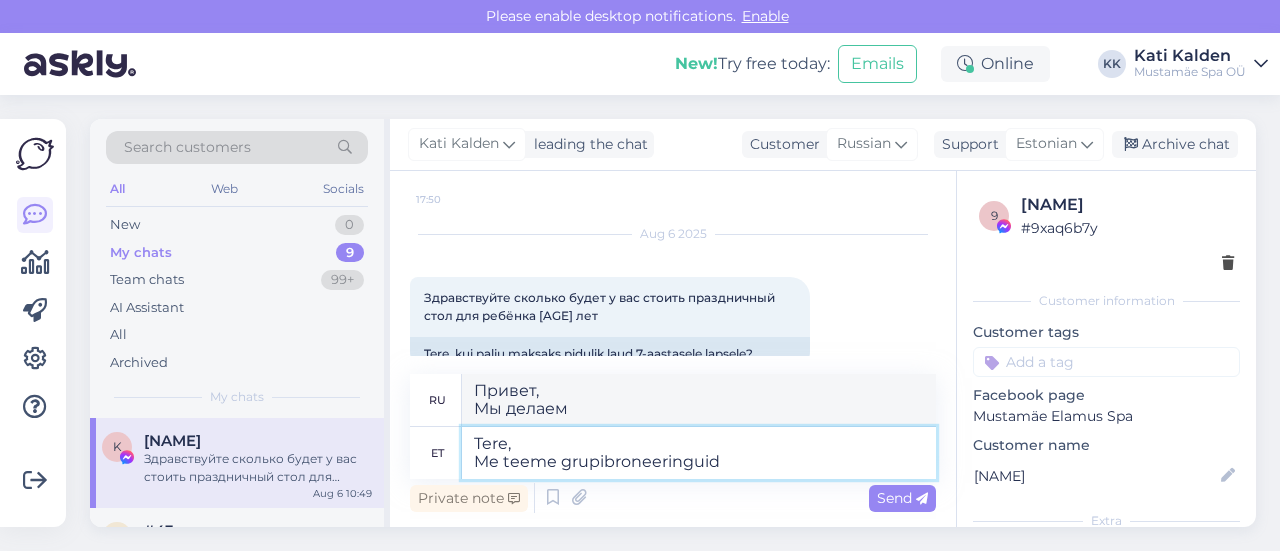 type on "Здравствуйте,
Мы принимаем групповые заказы." 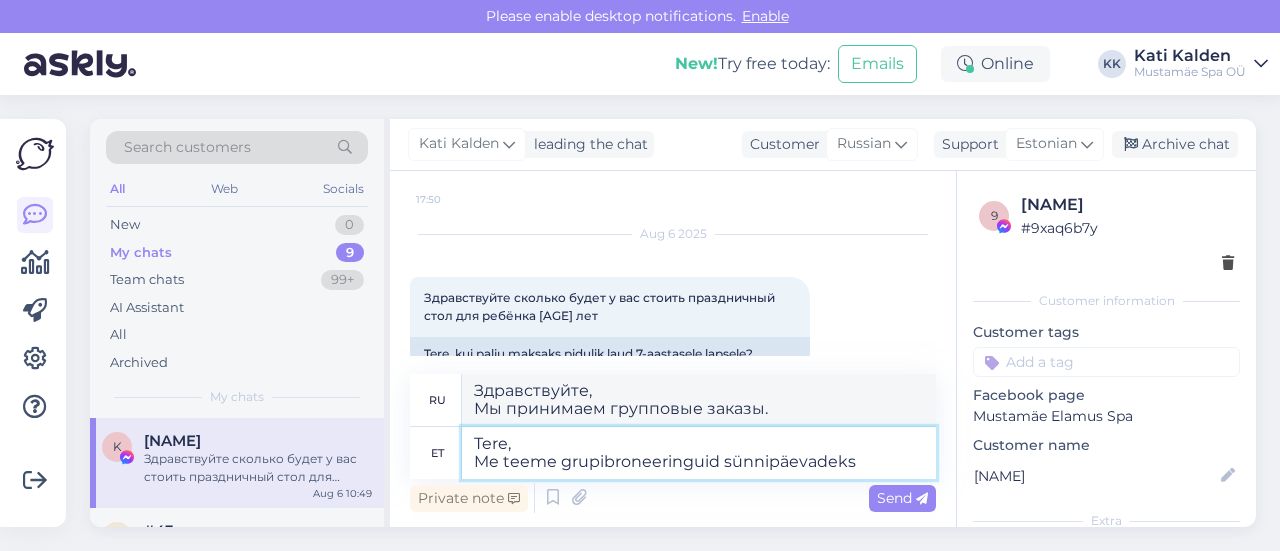 type on "Tere,
Me teeme grupibroneeringuid sünnipäevadeks" 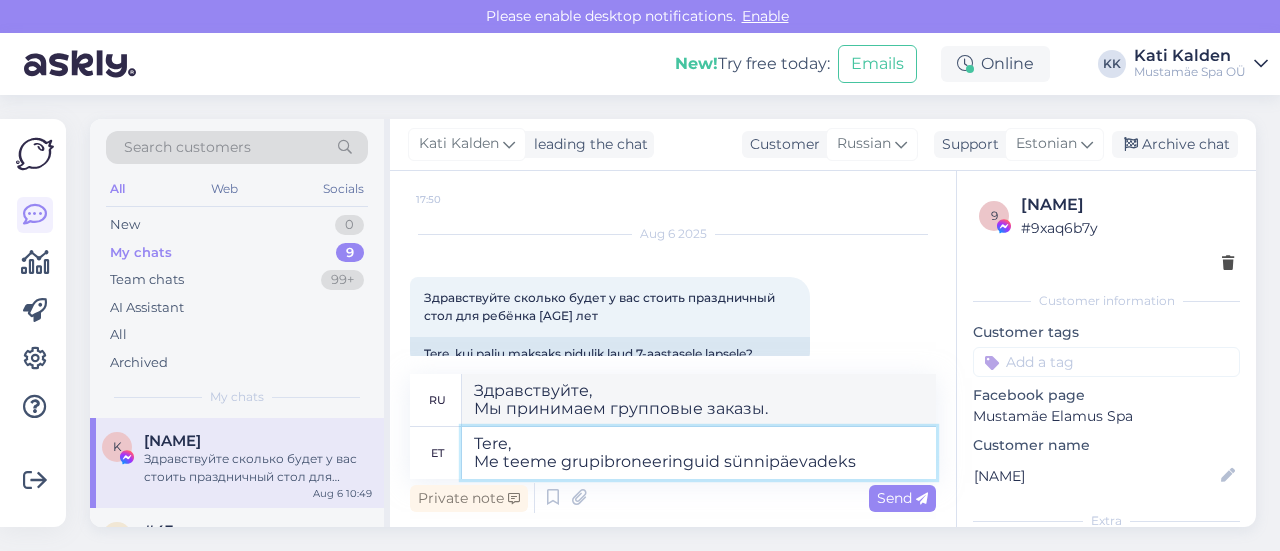 type on "Привет,
Мы принимаем групповые заказы на дни рождения." 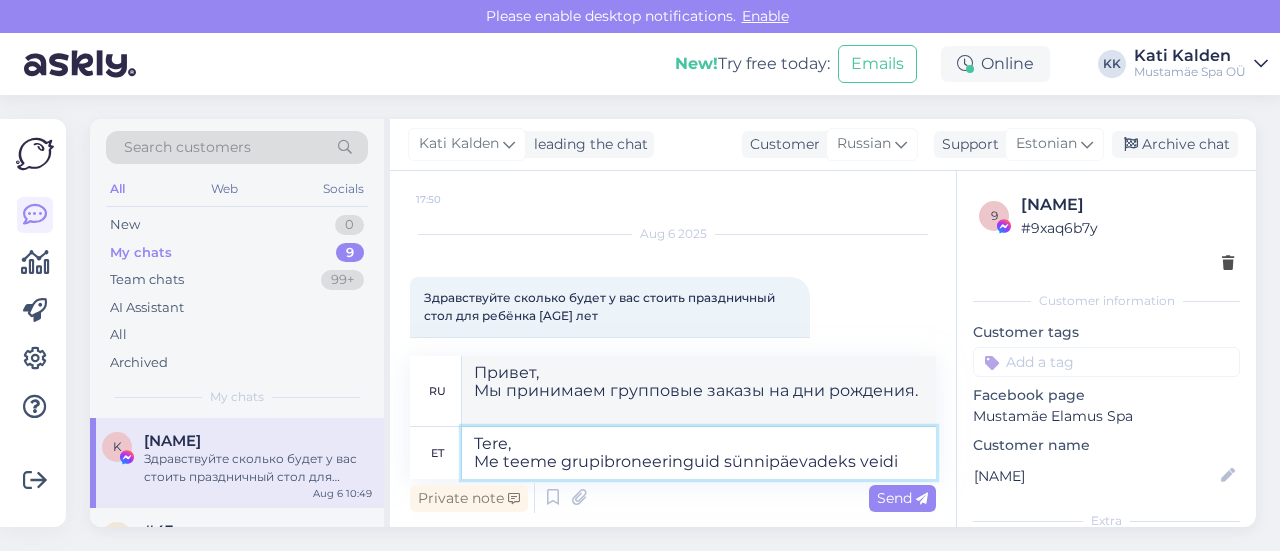 type on "Tere,
Me teeme grupibroneeringuid sünnipäevadeks veidi s" 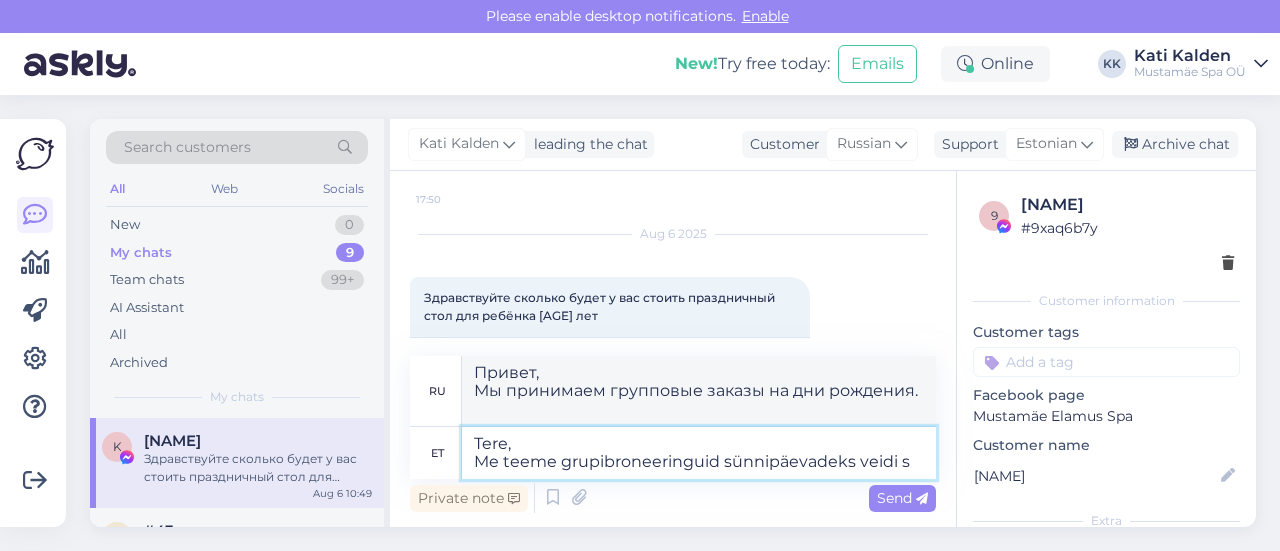 type on "Привет,
Мы немного занимаемся групповыми бронированиями на дни рождения." 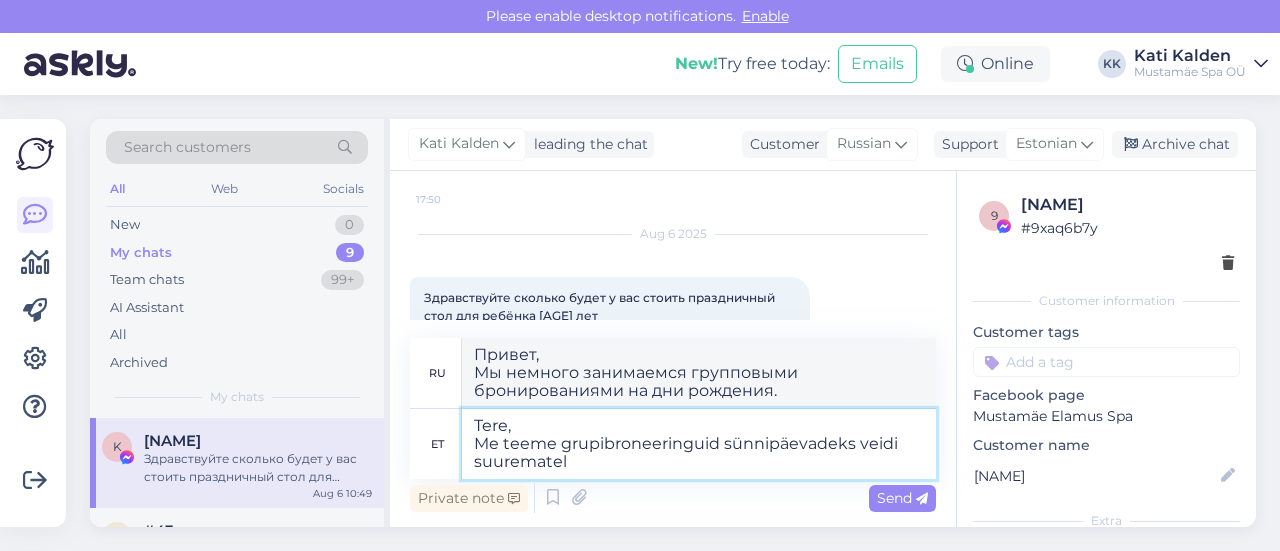 type on "Tere,
Me teeme grupibroneeringuid sünnipäevadeks veidi suurematel" 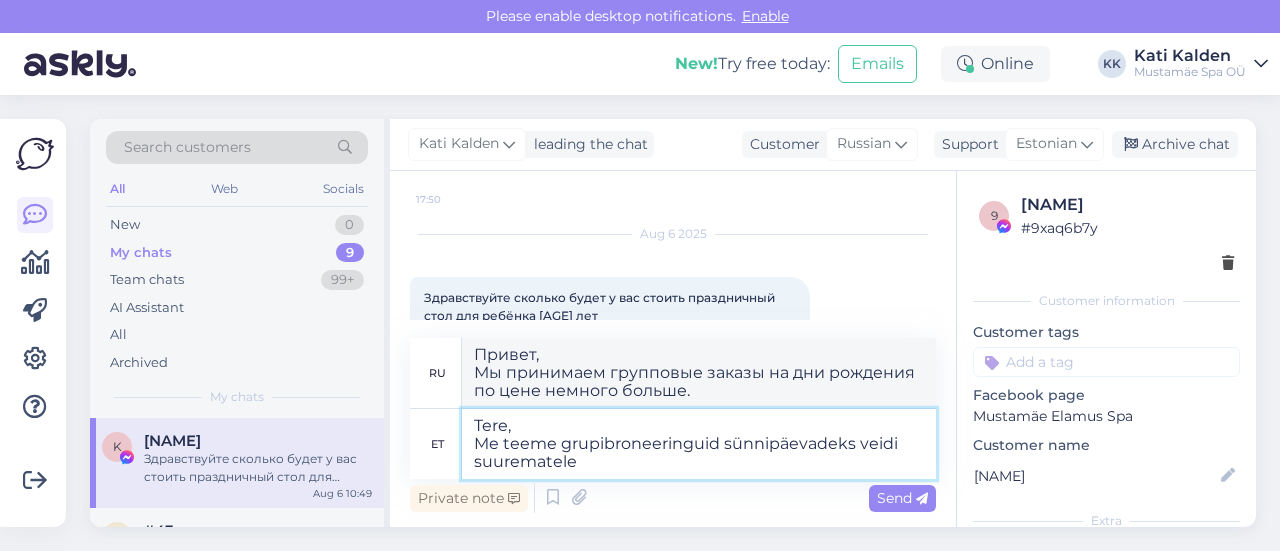 type on "Tere,
Me teeme grupibroneeringuid sünnipäevadeks veidi suurematele s" 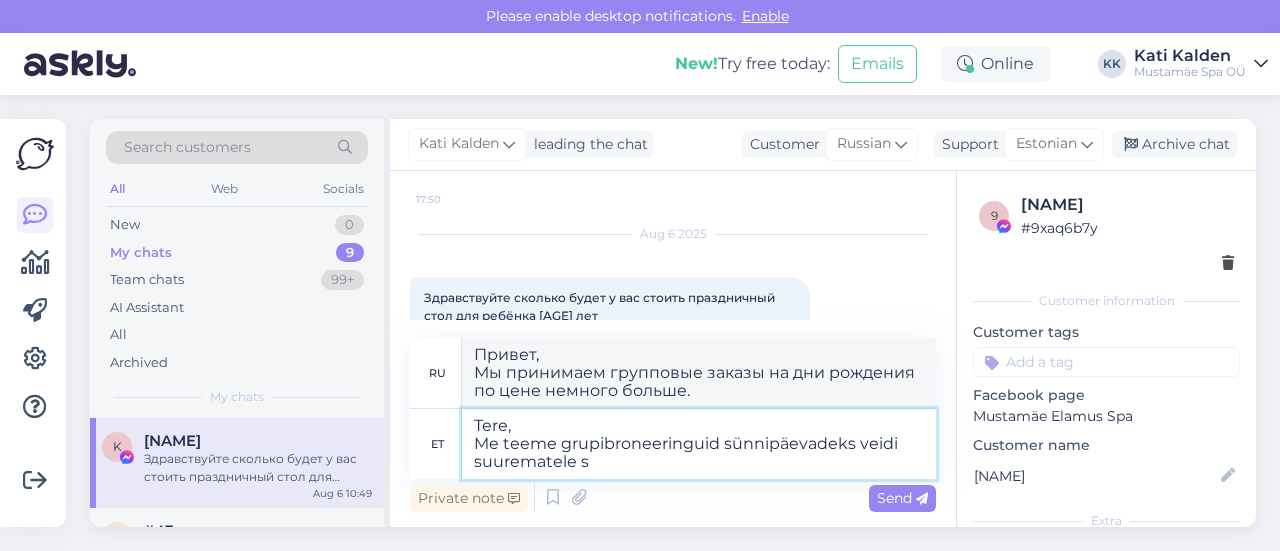 type on "Привет,
Мы принимаем групповые заказы на дни рождения для детей чуть старше" 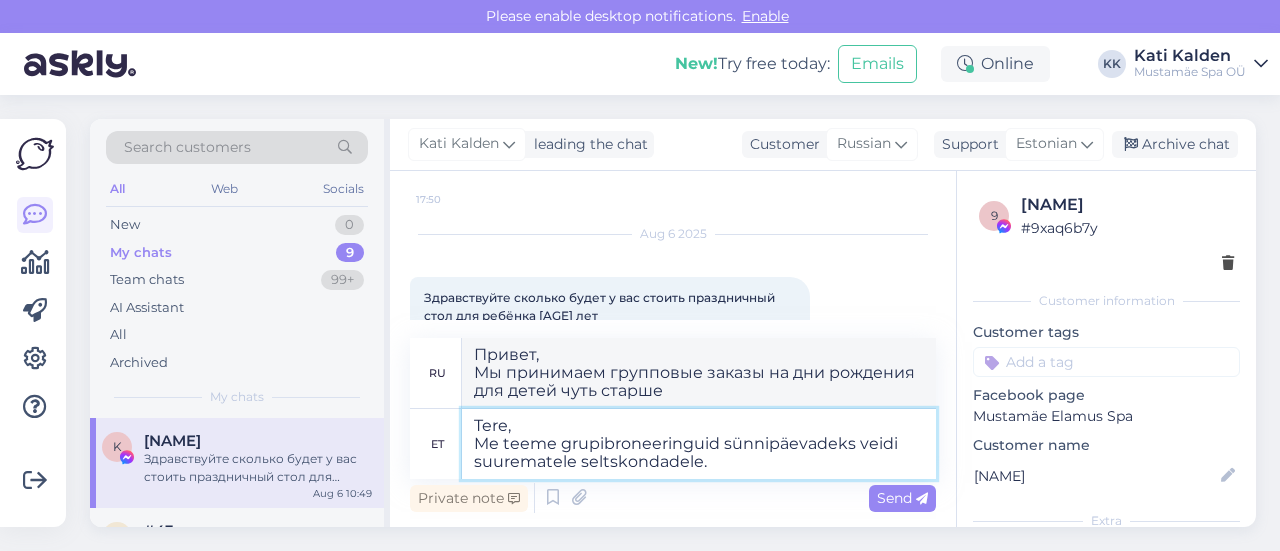 type on "Tere,
Me teeme grupibroneeringuid sünnipäevadeks veidi suurematele seltskondadele." 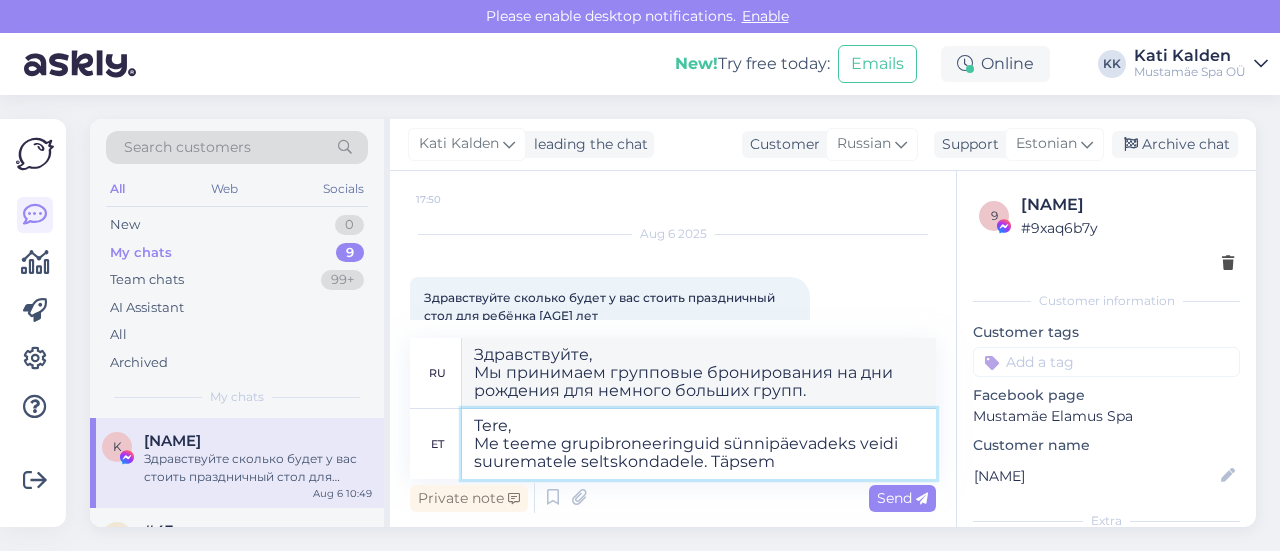 type on "Tere,
Me teeme grupibroneeringuid sünnipäevadeks veidi suurematele seltskondadele. Täpsem" 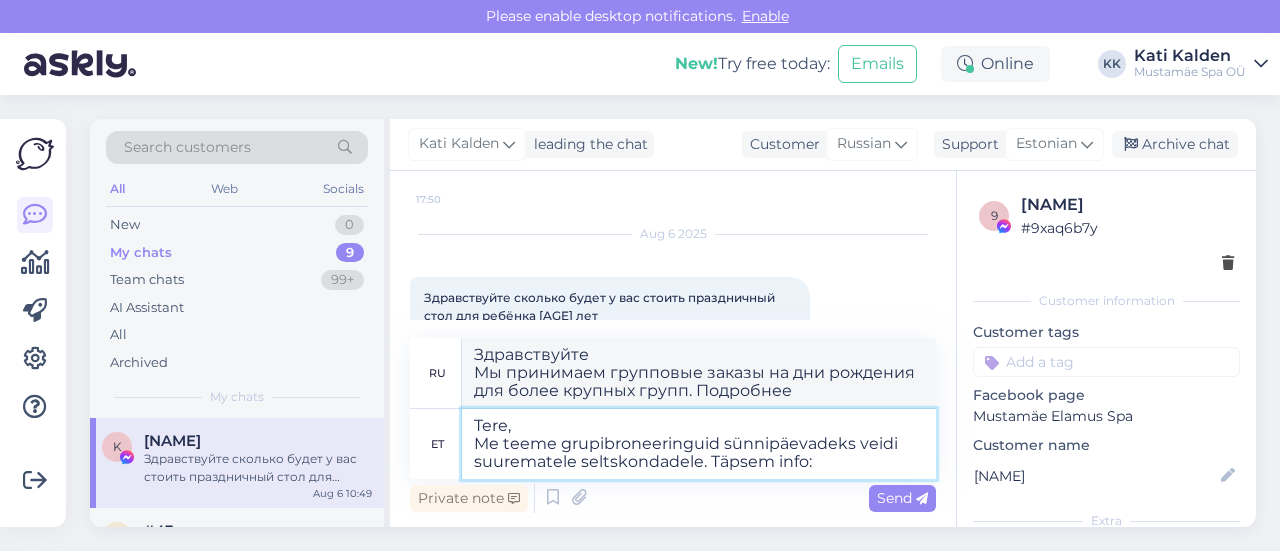 type on "Tere,
Me teeme grupibroneeringuid sünnipäevadeks veidi suurematele seltskondadele. Täpsem info:" 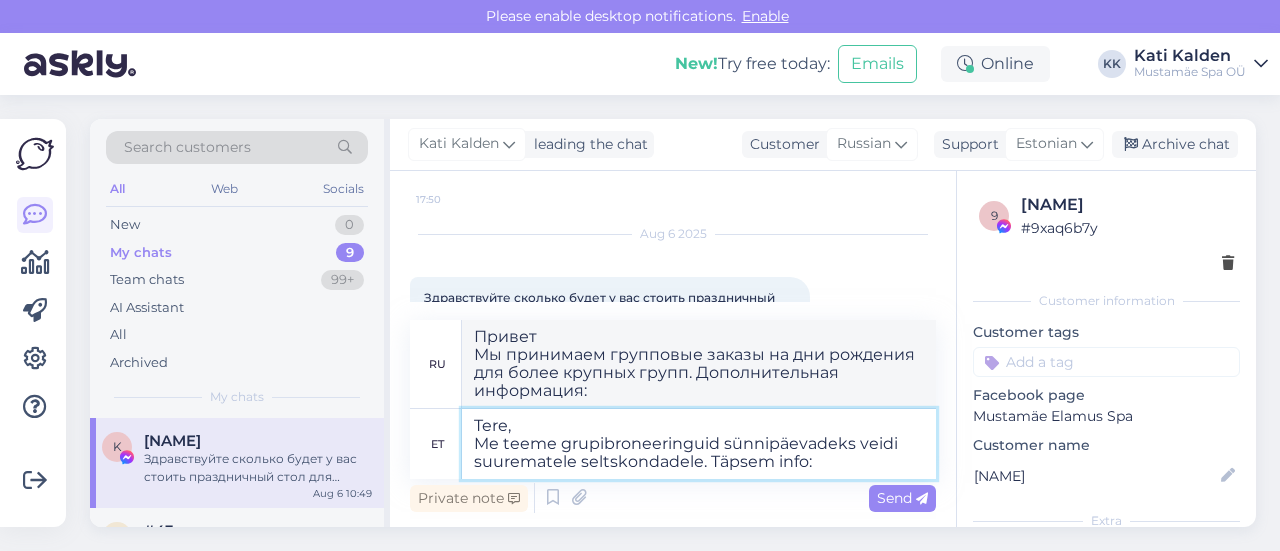 paste on "https://elamusspa.ee/ru/statja/den-rozhdeniya-v-spa-2/" 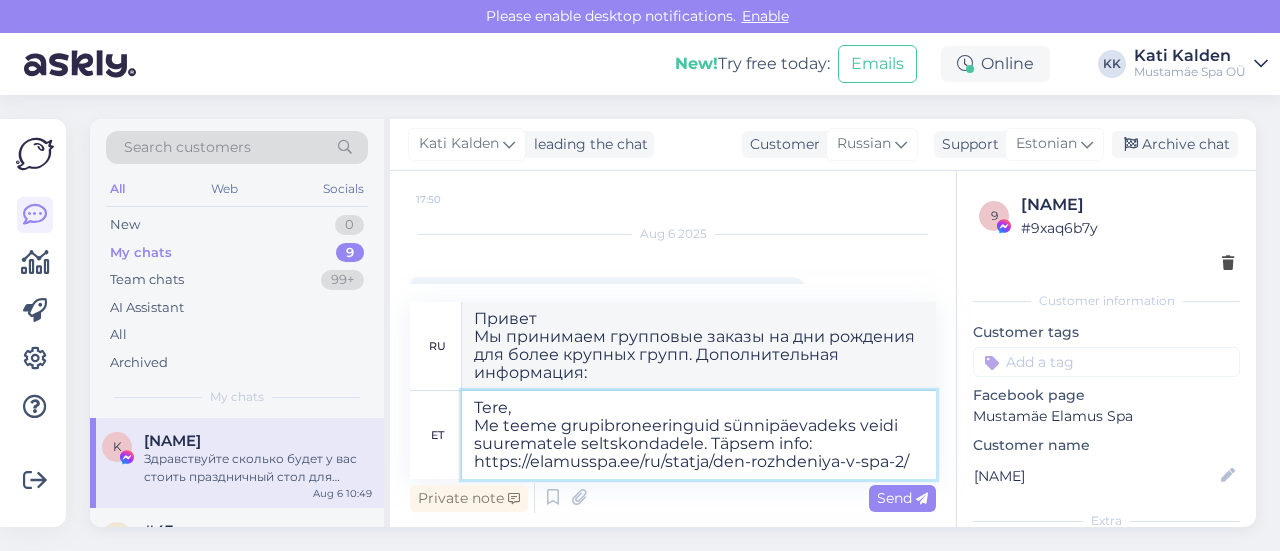 type on "Здравствуйте!
Мы принимаем групповые бронирования на дни рождения для небольших групп. Подробнее: https://elamusspa.ee/ru/statja/den-rozhdeniya-v-spa-2/" 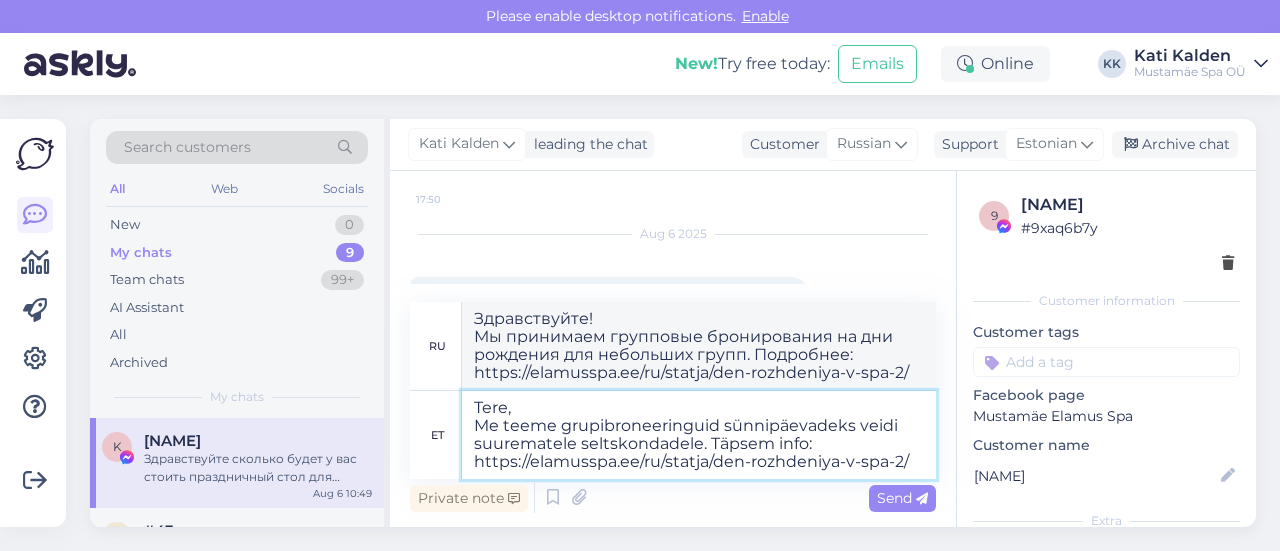 click on "Tere,
Me teeme grupibroneeringuid sünnipäevadeks veidi suurematele seltskondadele. Täpsem info: https://elamusspa.ee/ru/statja/den-rozhdeniya-v-spa-2/" at bounding box center (699, 435) 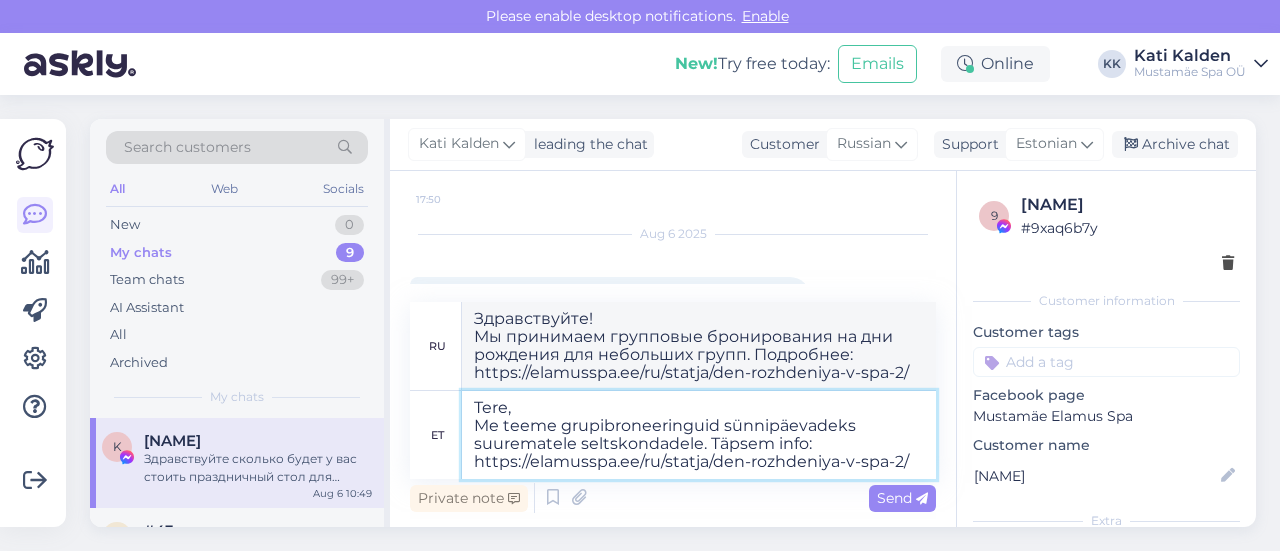 type on "Tere,
Me teeme grupibroneeringuid sünnipäevadeks suurematele seltskondadele. Täpsem info: https://elamusspa.ee/ru/statja/den-rozhdeniya-v-spa-2/" 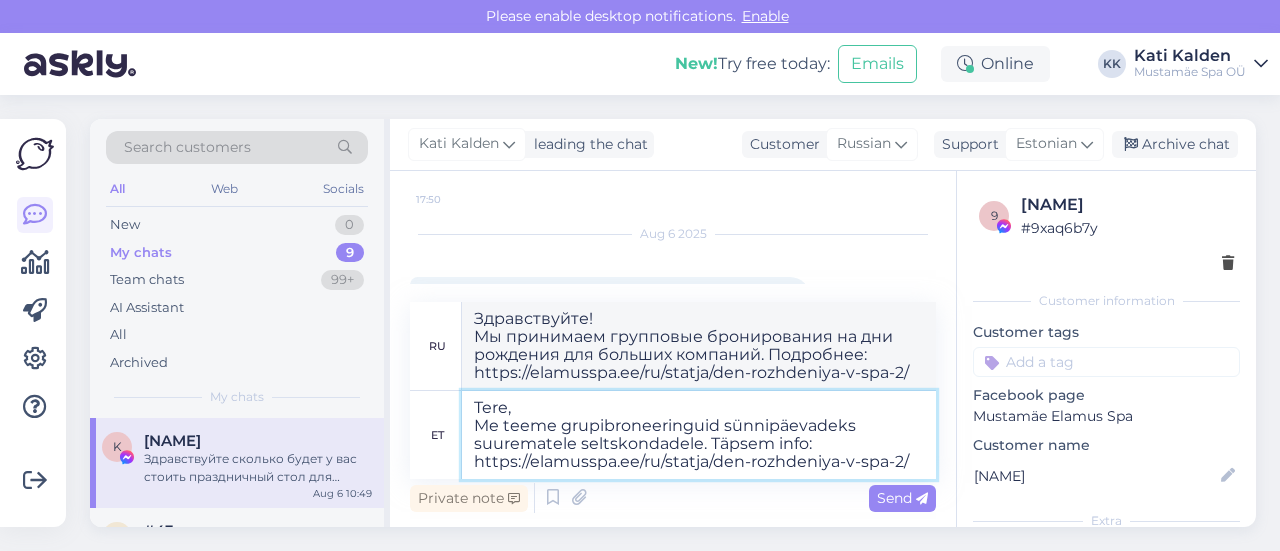 drag, startPoint x: 703, startPoint y: 446, endPoint x: 556, endPoint y: 429, distance: 147.97972 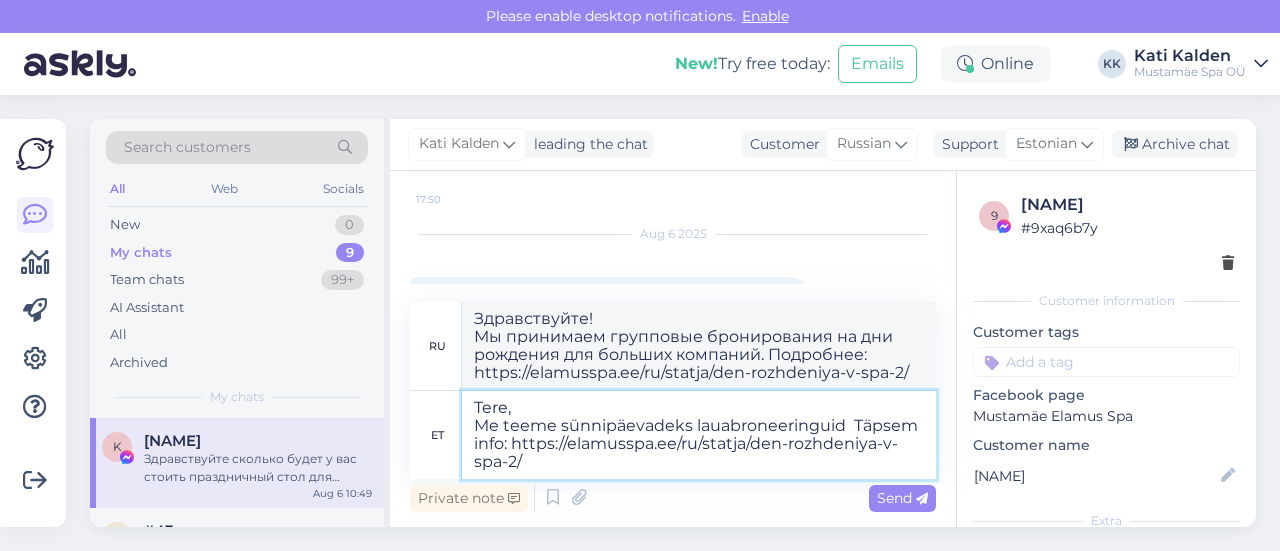 type on "Tere,
Me teeme sünnipäevadeks lauabroneeringuid E Täpsem info: https://elamusspa.ee/ru/statja/den-rozhdeniya-v-spa-2/" 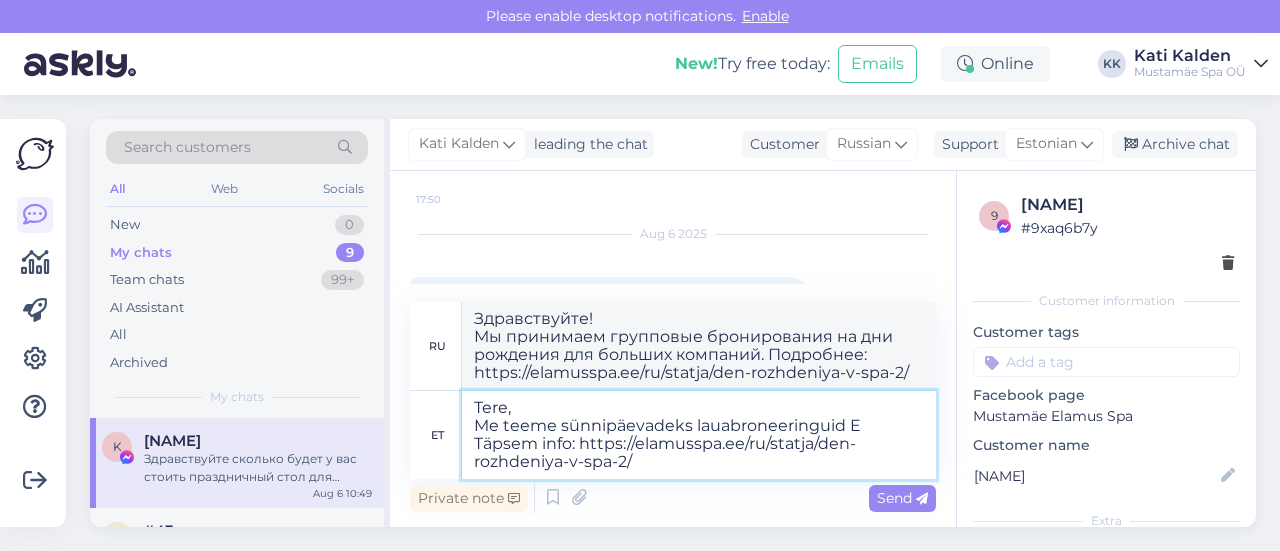 type on "Здравствуйте,
Мы бронируем столики на дни рождения. Подробнее: https://elamusspa.ee/ru/statja/den-rozhdeniya-v-spa-2/" 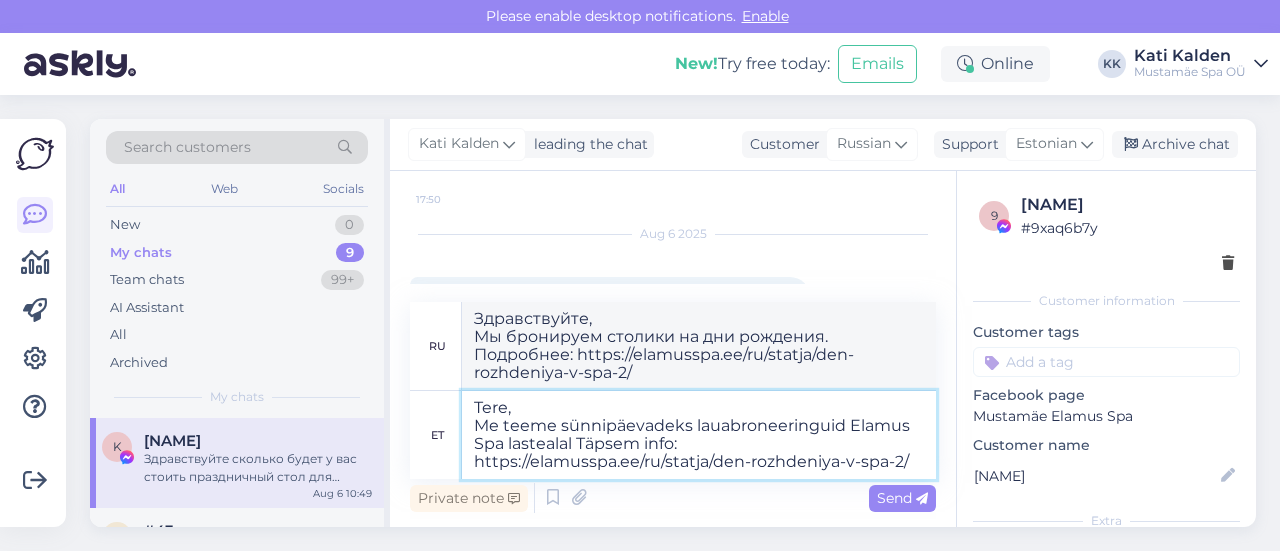 type on "Tere,
Me teeme sünnipäevadeks lauabroneeringuid Elamus Spa lastealal. Täpsem info: https://elamusspa.ee/ru/statja/den-rozhdeniya-v-spa-2/" 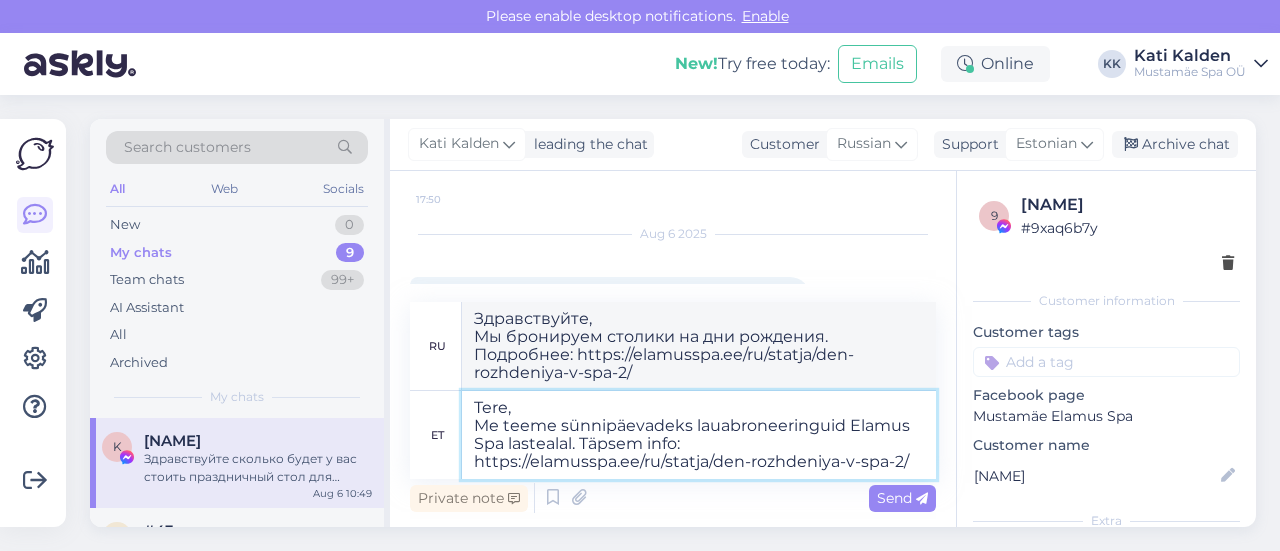 type on "Здравствуйте,
Мы бронируем столики на дни рождения в детской зоне Elamus Spa. Подробнее: https://elamusspa.ee/ru/statja/den-rozhdeniya-v-spa-2/" 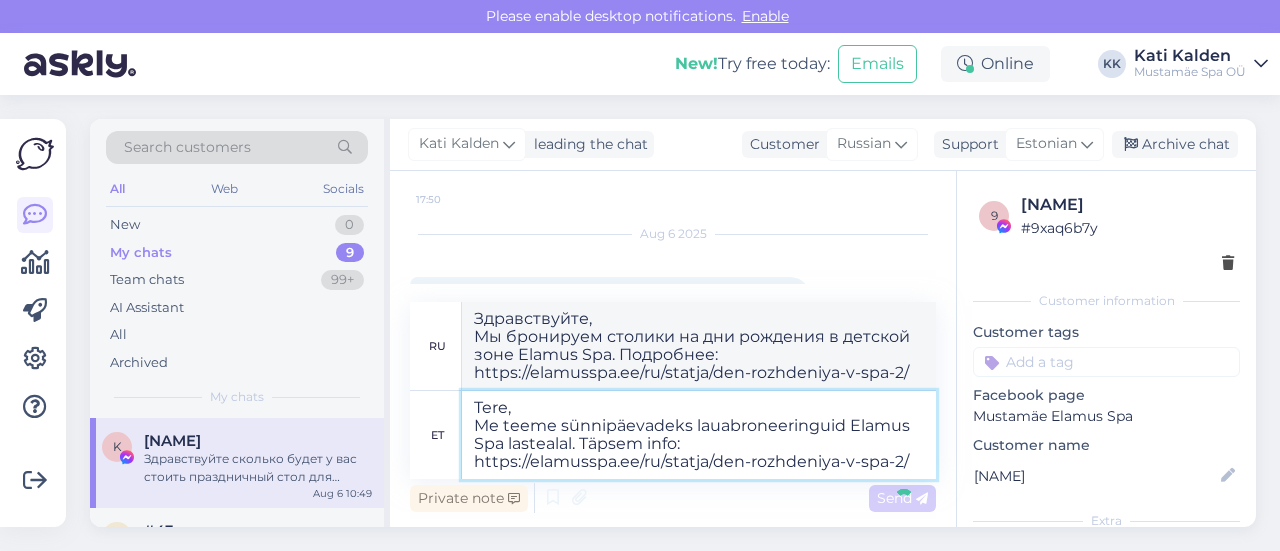type 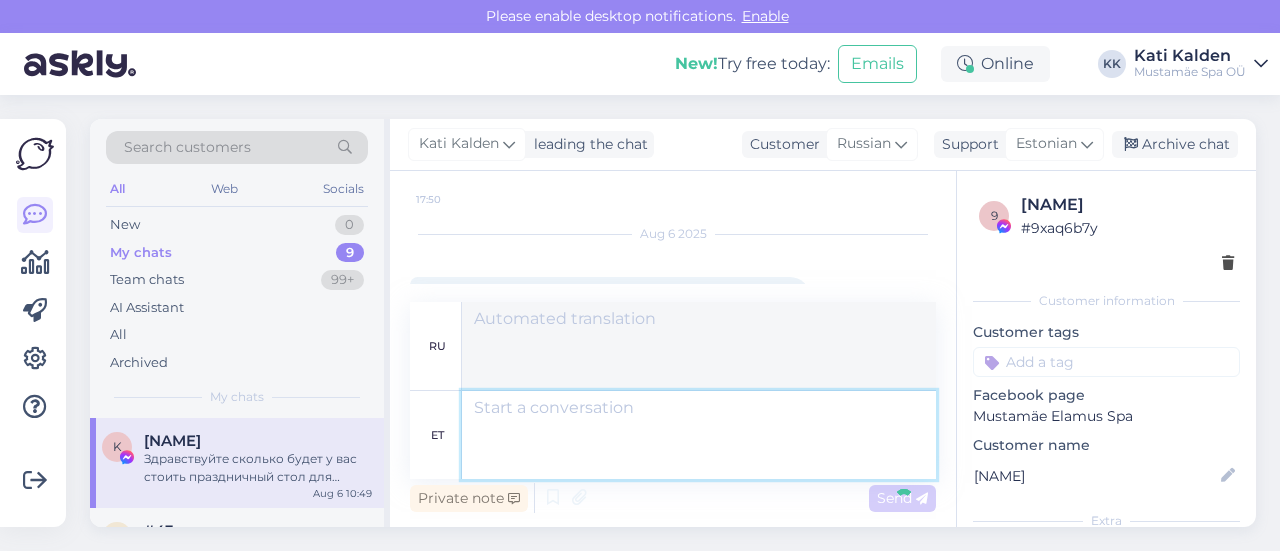 scroll, scrollTop: 1124, scrollLeft: 0, axis: vertical 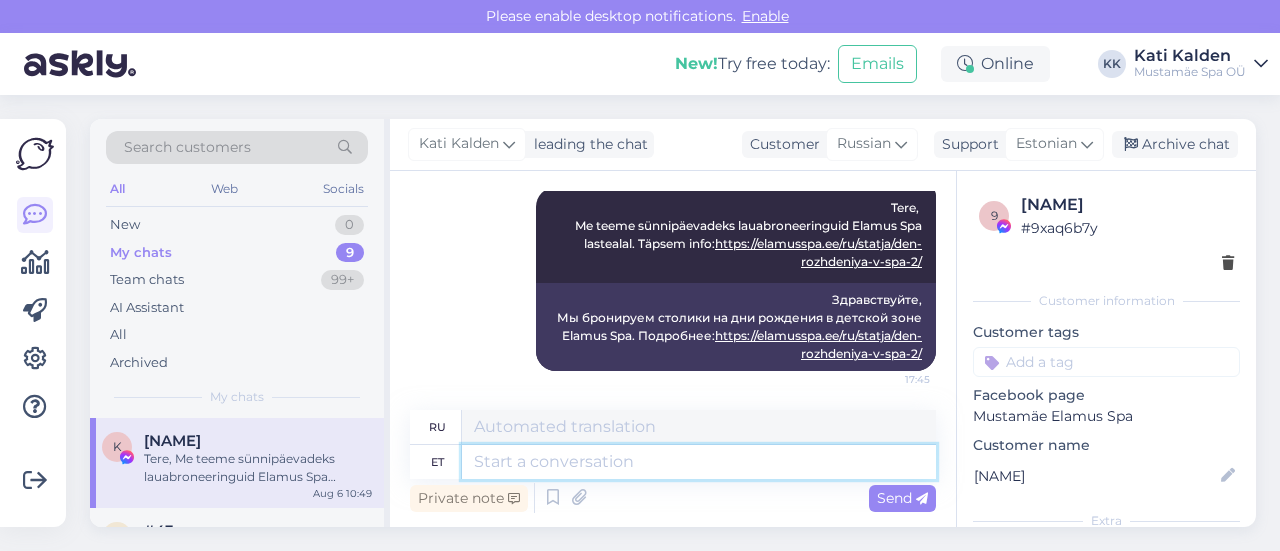 type 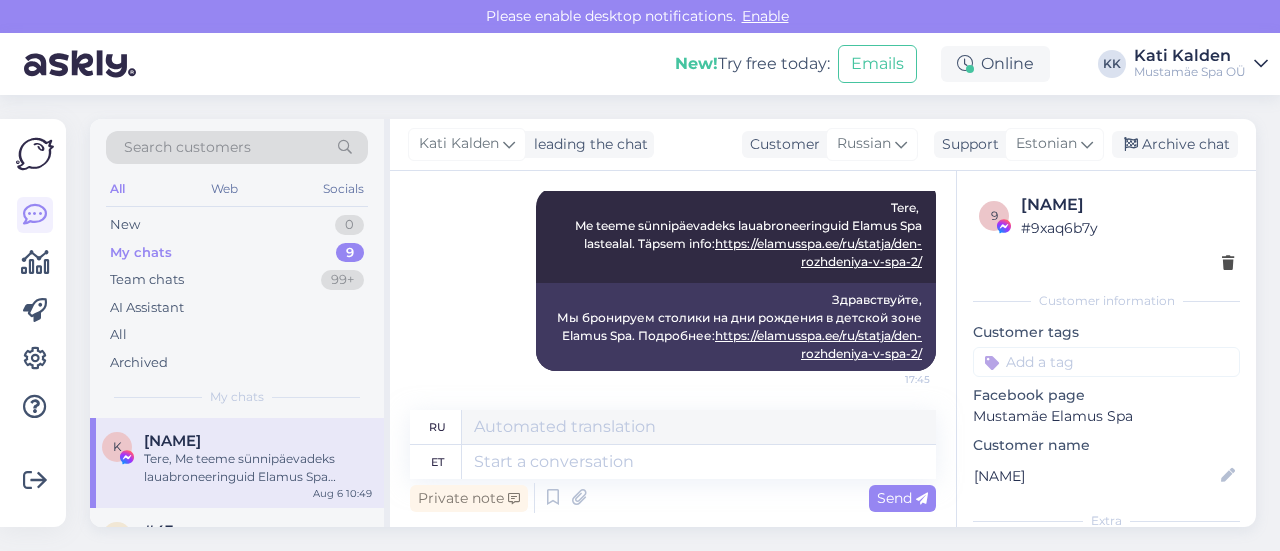 click on "My chats 9" at bounding box center [237, 253] 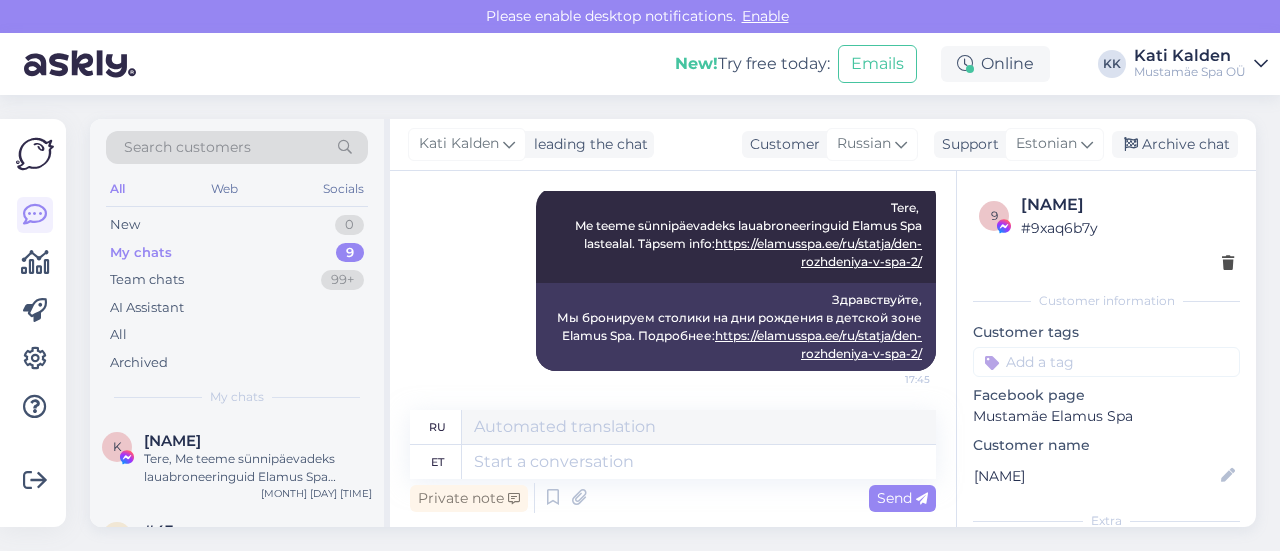 click on "My chats" at bounding box center [141, 253] 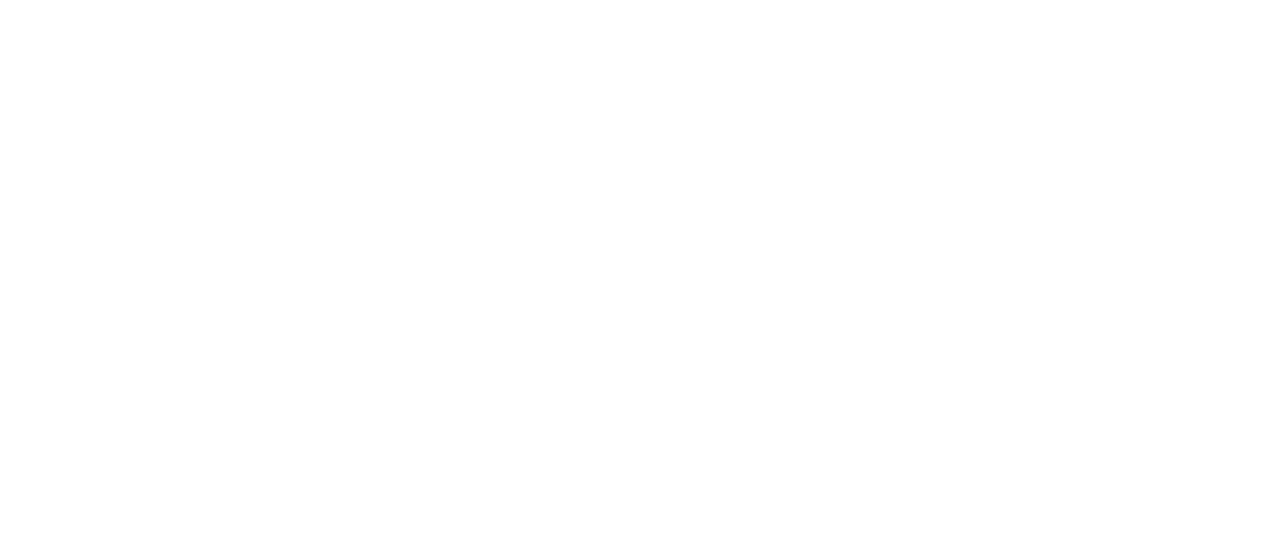 scroll, scrollTop: 0, scrollLeft: 0, axis: both 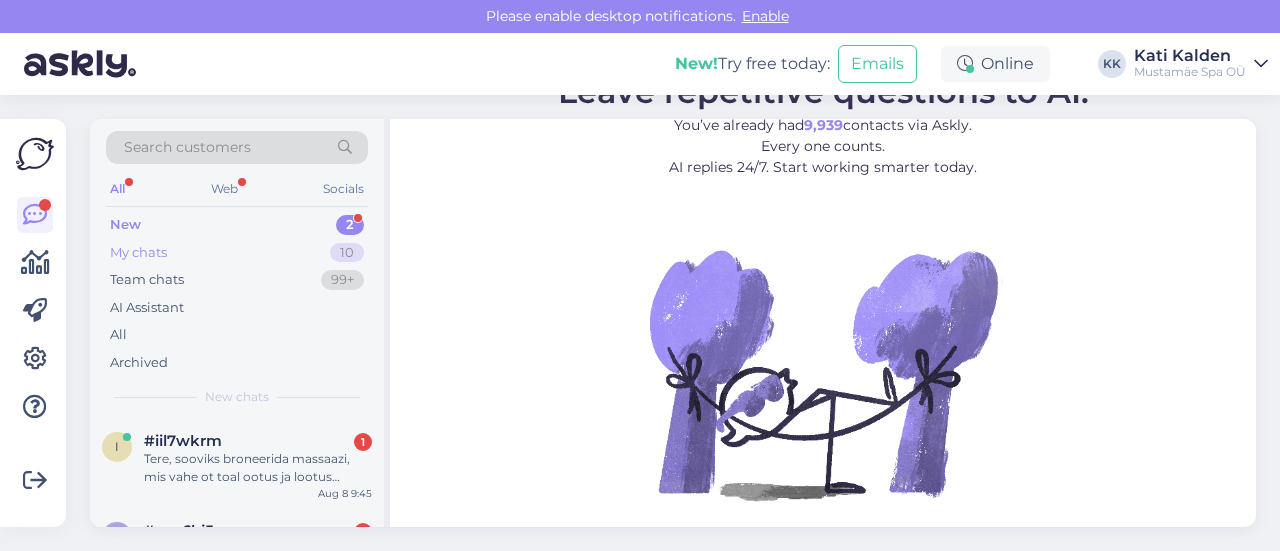 click on "My chats" at bounding box center (138, 253) 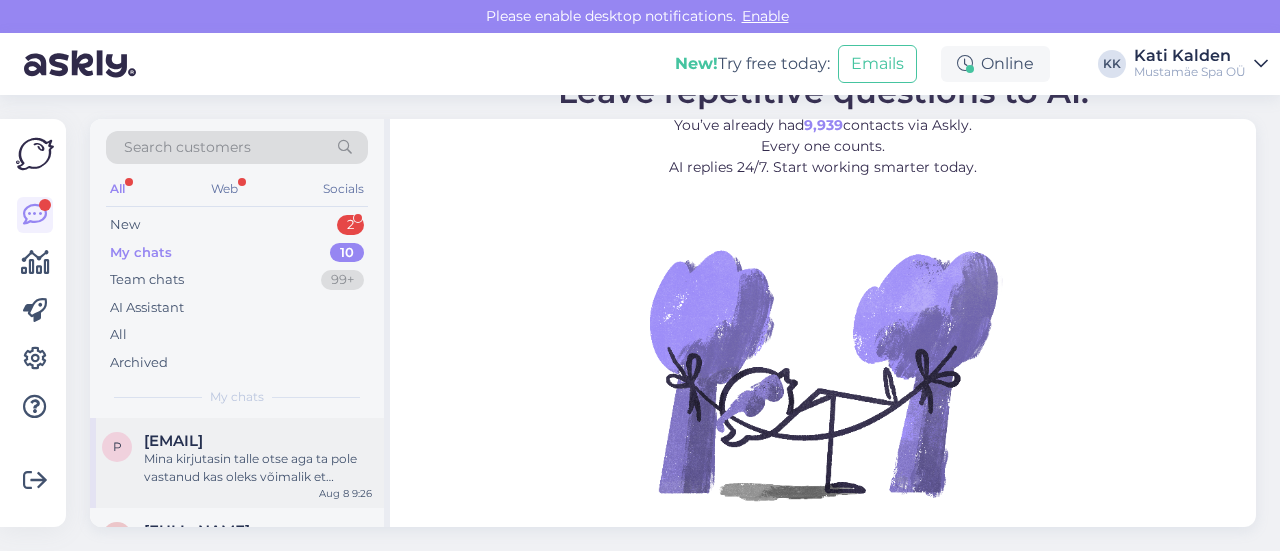 click on "Mina kirjutasin talle otse aga ta pole vastanud kas oleks võimalik et saaksite palun edastada info talle et ta võtaks minuga ühendust" at bounding box center [258, 468] 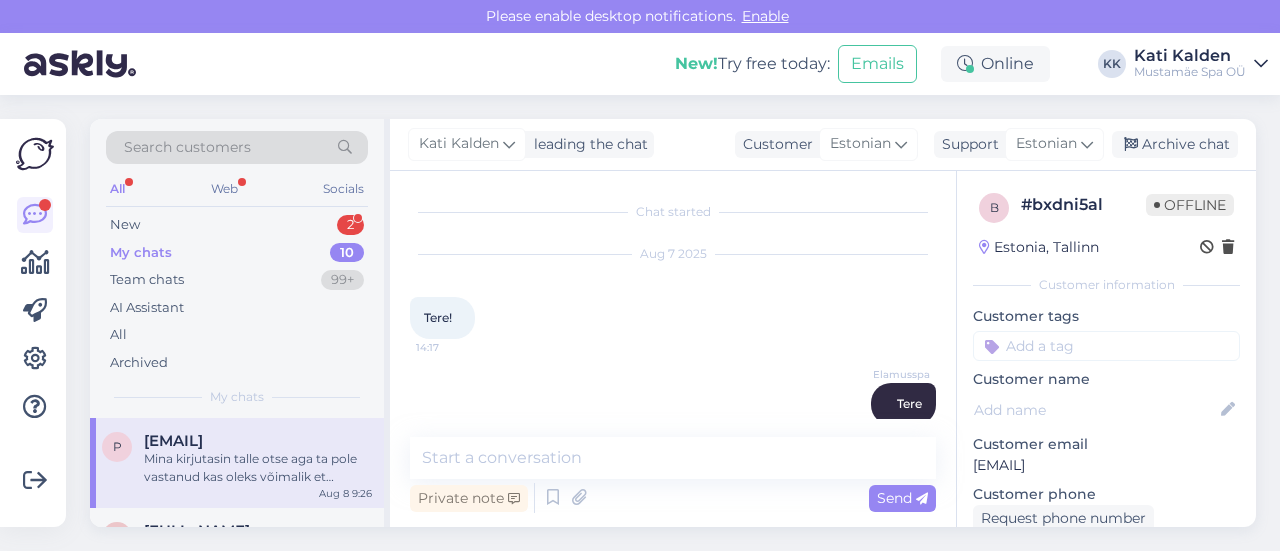 scroll, scrollTop: 381, scrollLeft: 0, axis: vertical 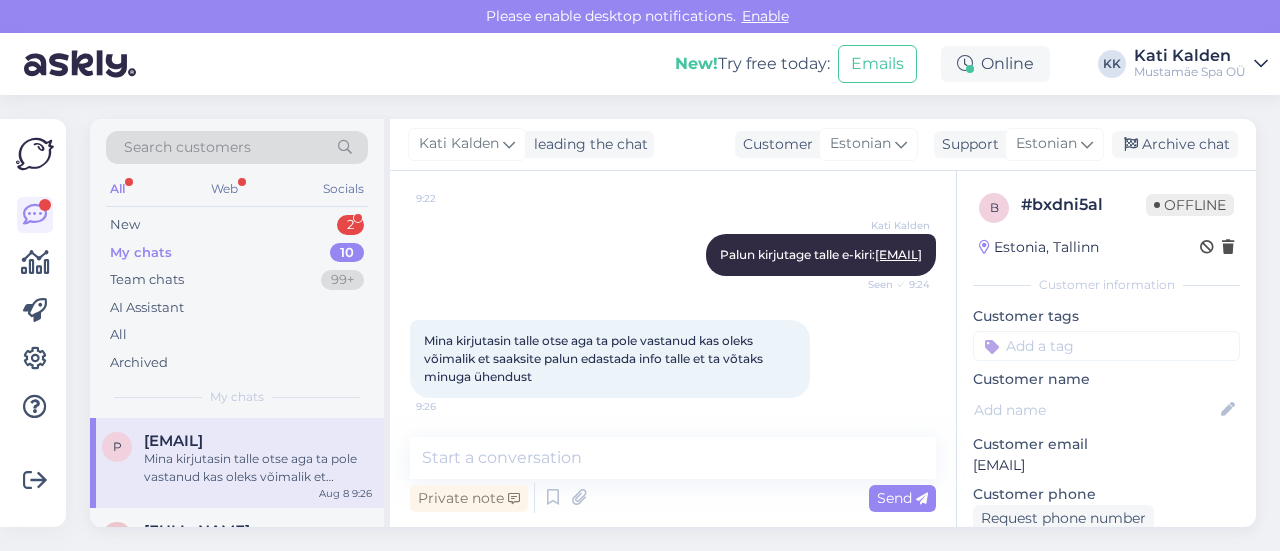 click on "My chats" at bounding box center [141, 253] 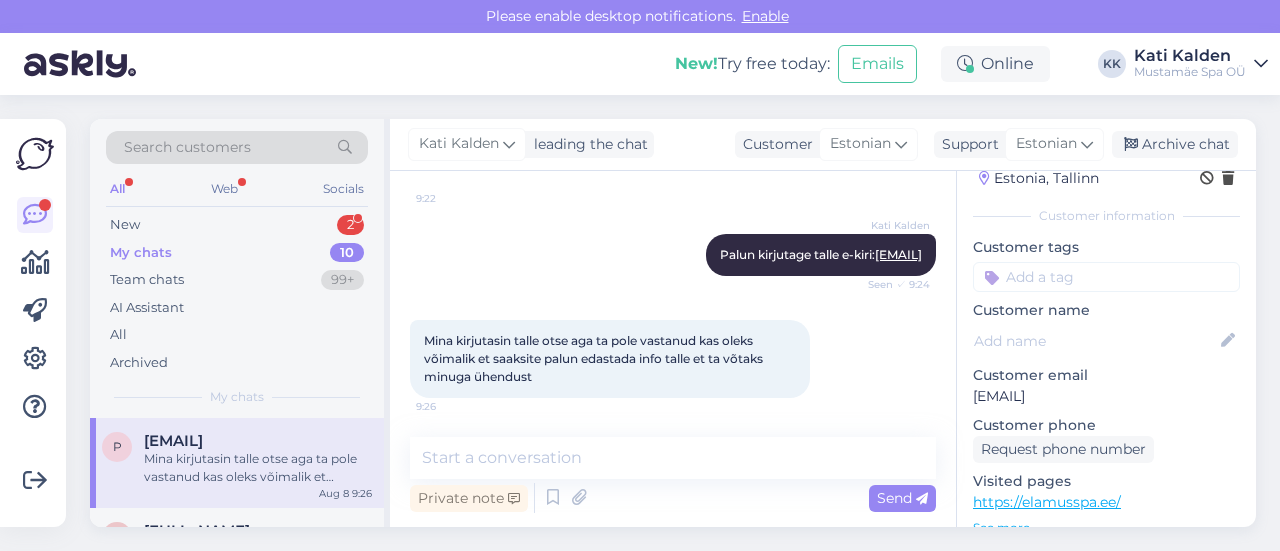 scroll, scrollTop: 84, scrollLeft: 0, axis: vertical 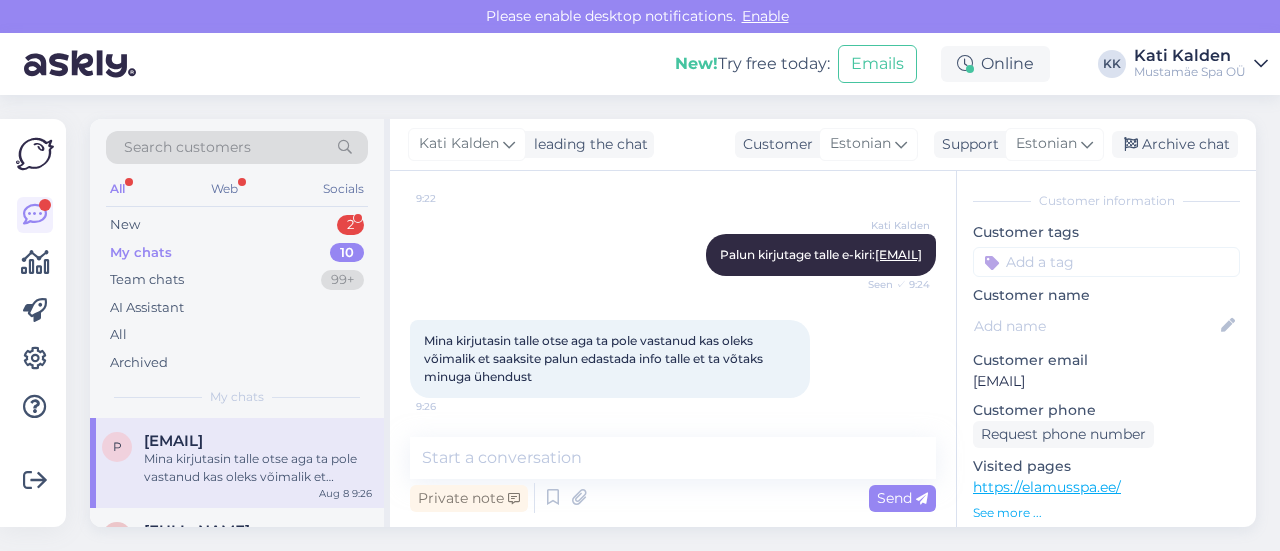 click on "Search customers All Web Socials New 2 My chats 10 Team chats 99+ AI Assistant All Archived My chats p [EMAIL] Mina kirjutasin talle otse aga ta pole vastanud kas oleks võimalik et saaksite palun edastada info talle et ta võtaks minuga ühendust  [MONTH] [NUMBER] [TIME]  K [FULL_NAME] Да спасибо [MONTH] [NUMBER] [TIME]  4 #43emeaev Ootame trenni! :) [MONTH] [NUMBER] [TIME]  A [FULL_NAME] Tere. OTT TÄNAKUL ilus teie nokamüts sooviks ka sellist kas oleks võimalik osta. [MONTH] [NUMBER] [TIME]  p #pes91wlv Tere,
Jah, kui olete broneerinud spaahoolitsuse, saab kohapeal osta samal päeval lisaks ka spaapääsme  poole hinnaga. [MONTH] [NUMBER] [TIME]  a #a7cpbbf6 Tere, Meil ei ole vestlusrobotit. Me vastame Teile ise esimesel võimalusel. Kuidas saame Teid aidata, [MONTH] [NUMBER] [TIME]  Ł [FULL_NAME] Attachment [MONTH] [NUMBER] [TIME]  u #u7zpx7ay Tere, sellelt lingilt saate valida Elamus Spa summalise kinkekaardi. Summalist kinkekaarti saab kasutada spaas kogu summa ulatuses. [MONTH] [NUMBER] [TIME]  o #o7e2ywvx [MONTH] [NUMBER] [TIME]  v #vzitc3ke [MONTH] [NUMBER] [TIME]" at bounding box center (240, 323) 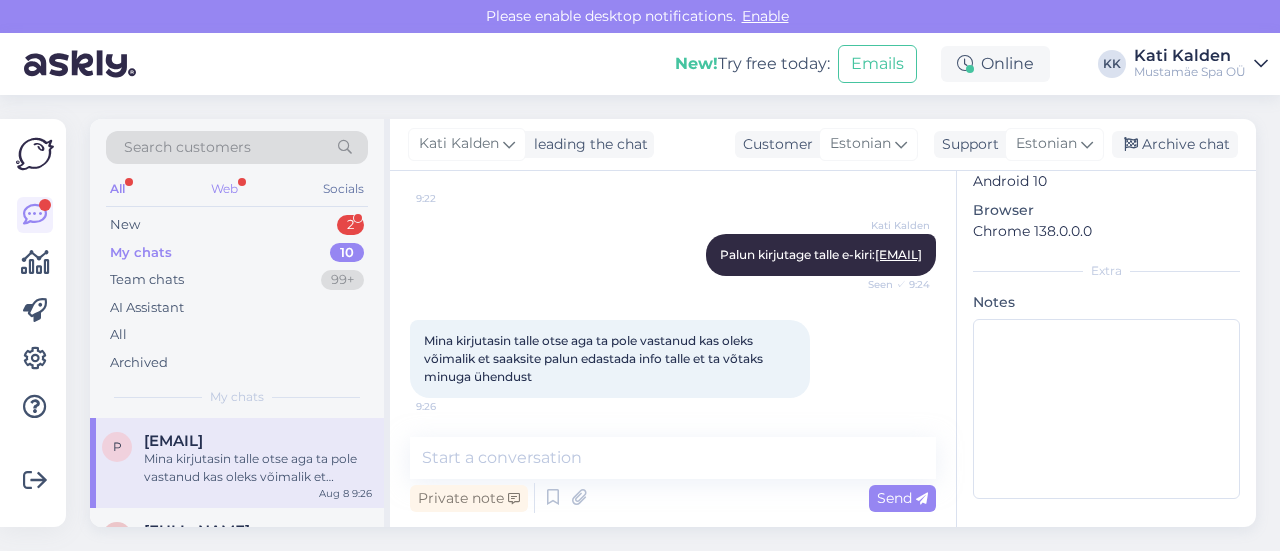 click on "Web" at bounding box center [224, 189] 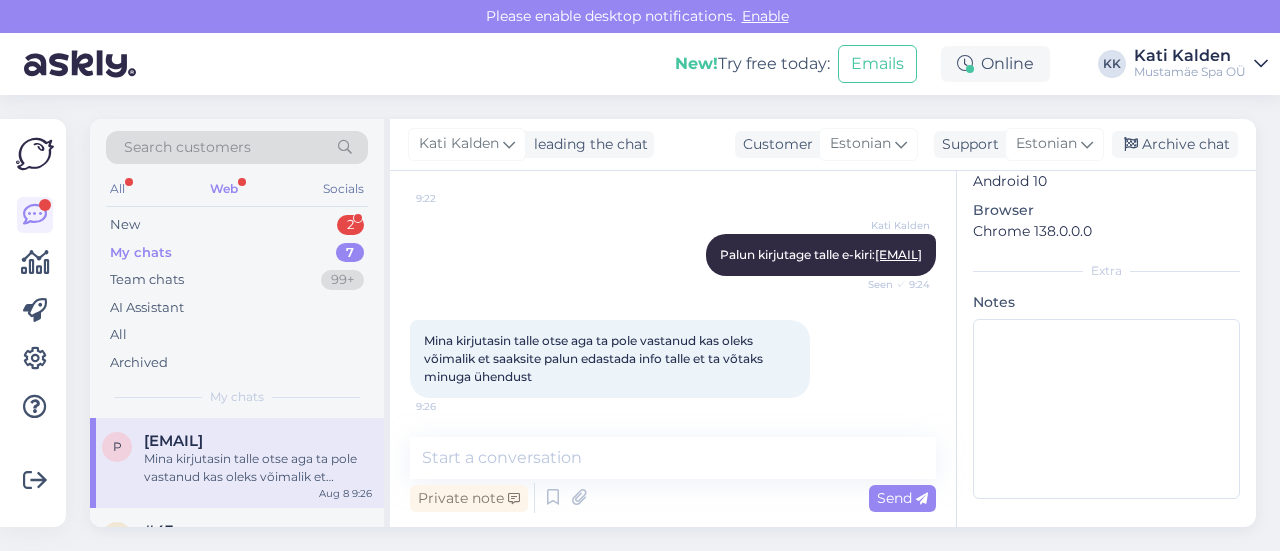 click on "My chats" at bounding box center [141, 253] 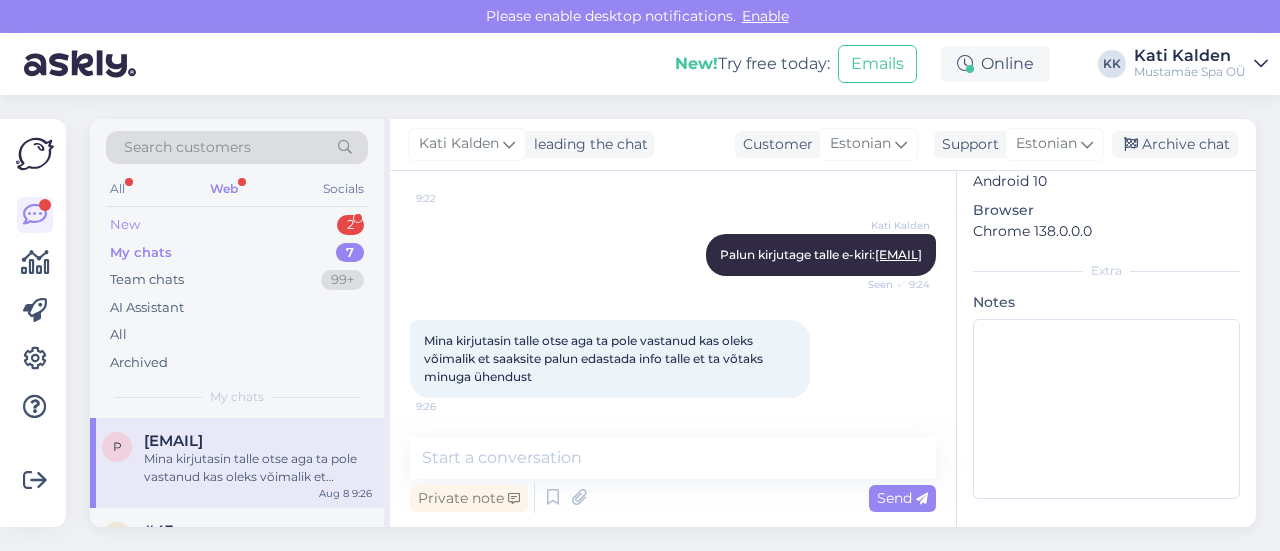 click on "New" at bounding box center [125, 225] 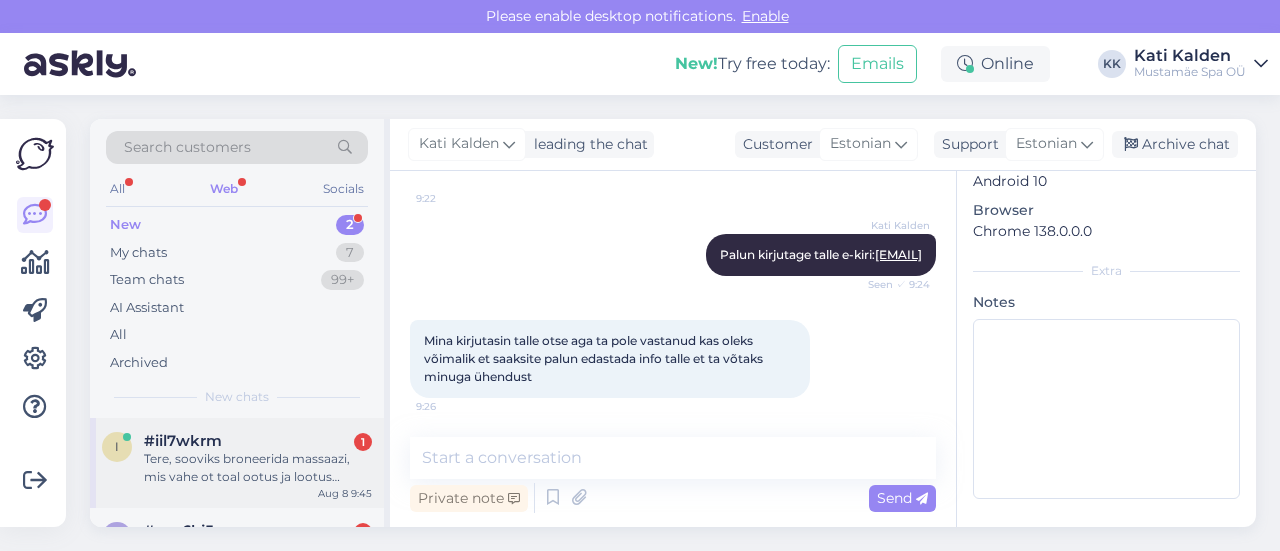 click on "Tere, sooviks broneerida massaazi, mis vahe ot toal ootus ja lootus
Homme läheme 21spa plus" at bounding box center [258, 468] 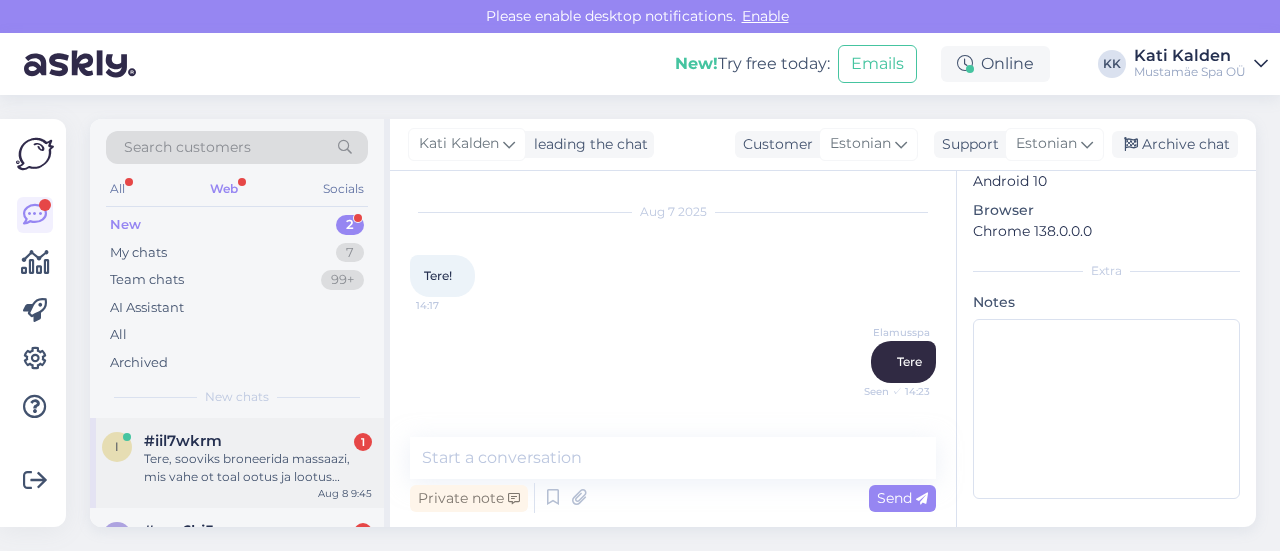 scroll, scrollTop: 470, scrollLeft: 0, axis: vertical 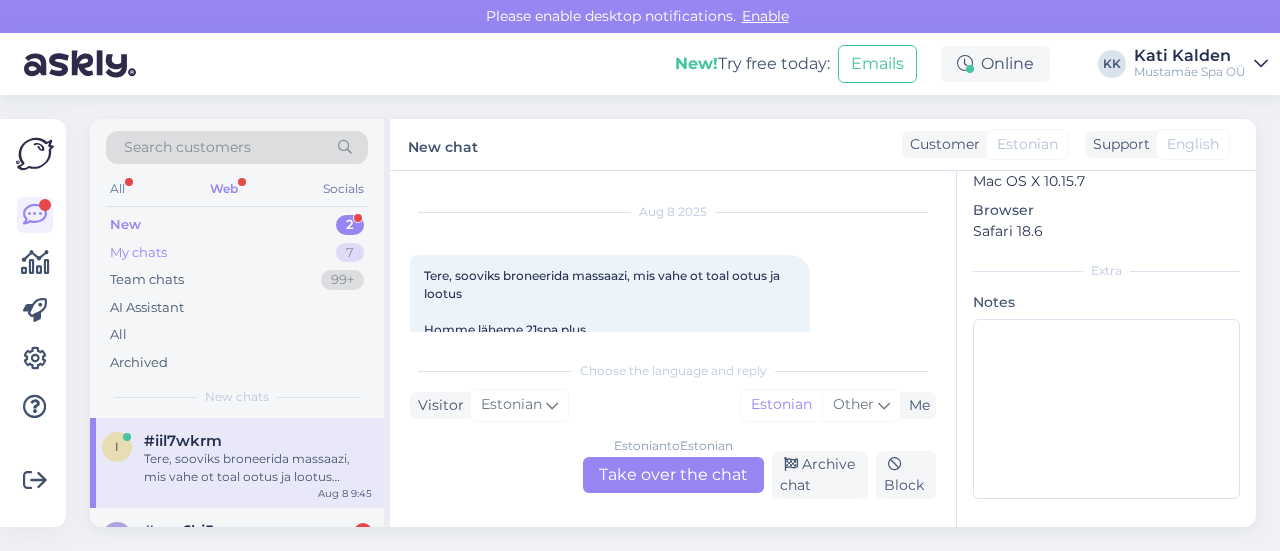 click on "My chats 7" at bounding box center [237, 253] 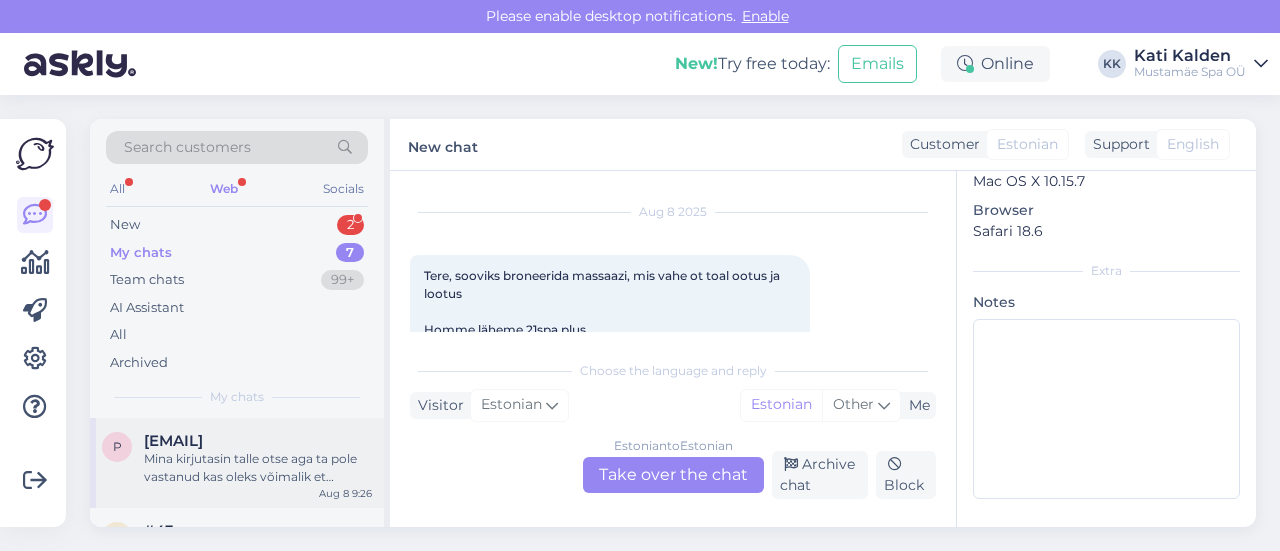 click on "Mina kirjutasin talle otse aga ta pole vastanud kas oleks võimalik et saaksite palun edastada info talle et ta võtaks minuga ühendust" at bounding box center (258, 468) 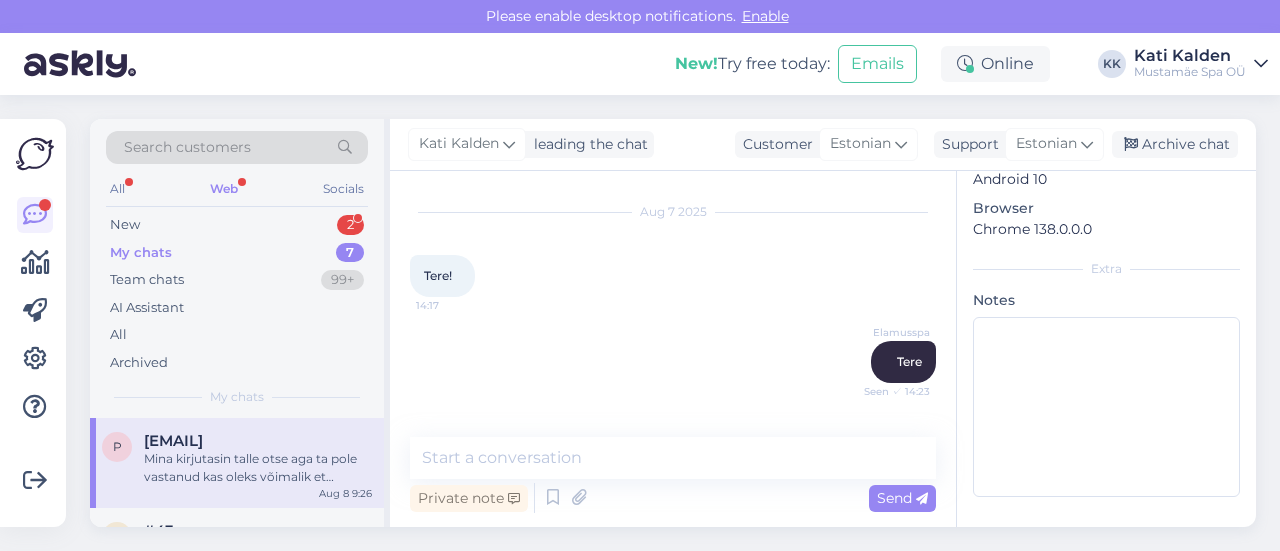 scroll, scrollTop: 381, scrollLeft: 0, axis: vertical 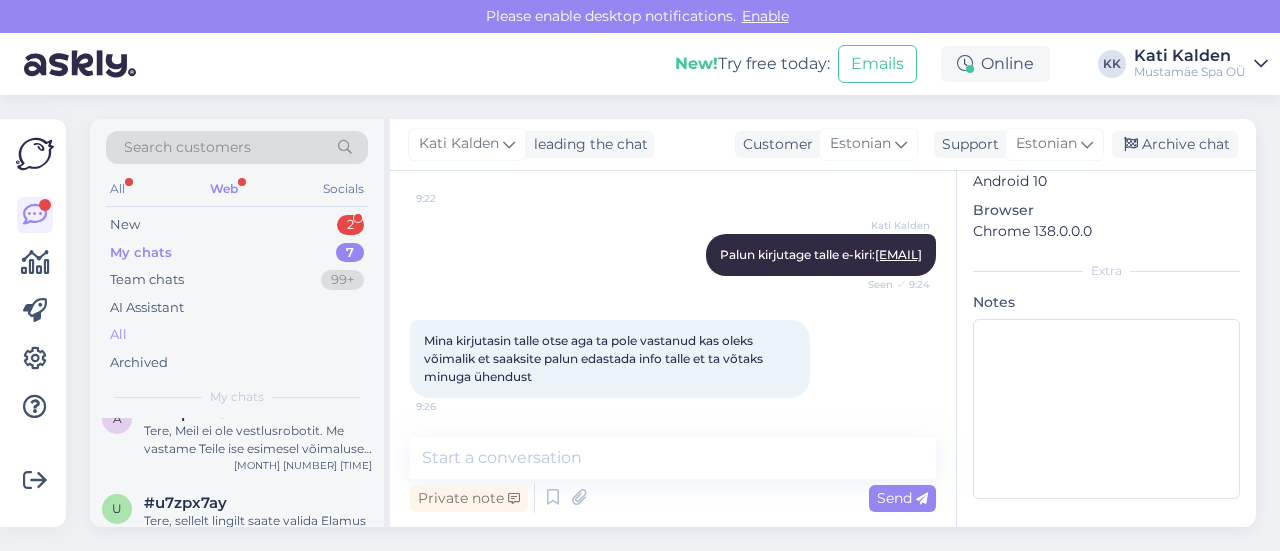 click on "All" at bounding box center (237, 335) 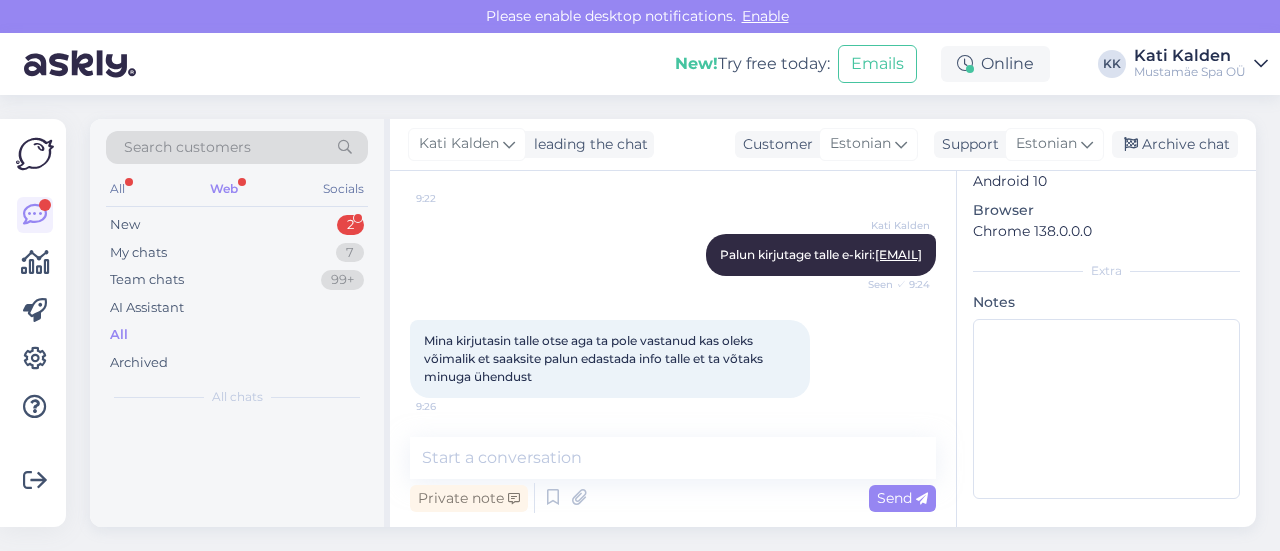 scroll, scrollTop: 0, scrollLeft: 0, axis: both 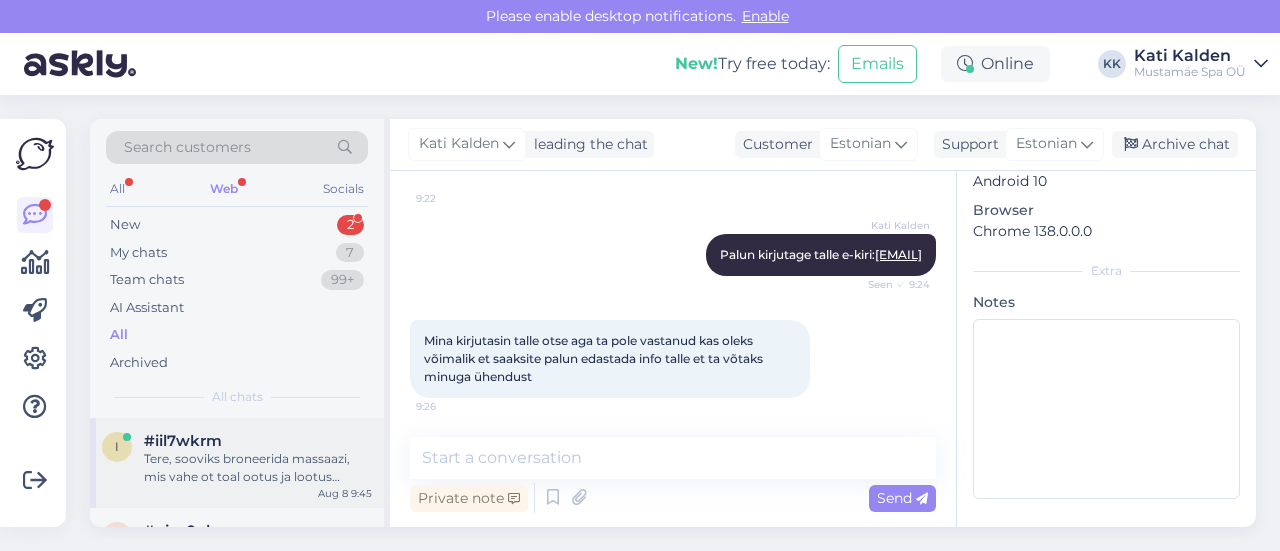 click on "Tere, sooviks broneerida massaazi, mis vahe ot toal ootus ja lootus
Homme läheme 21spa plus" at bounding box center (258, 468) 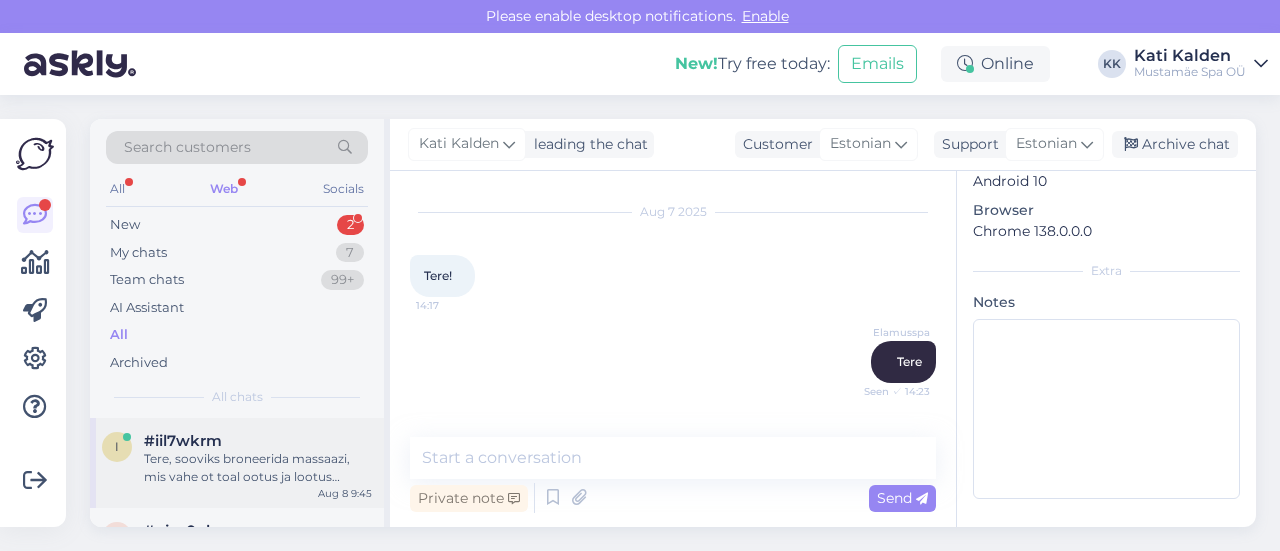 scroll, scrollTop: 470, scrollLeft: 0, axis: vertical 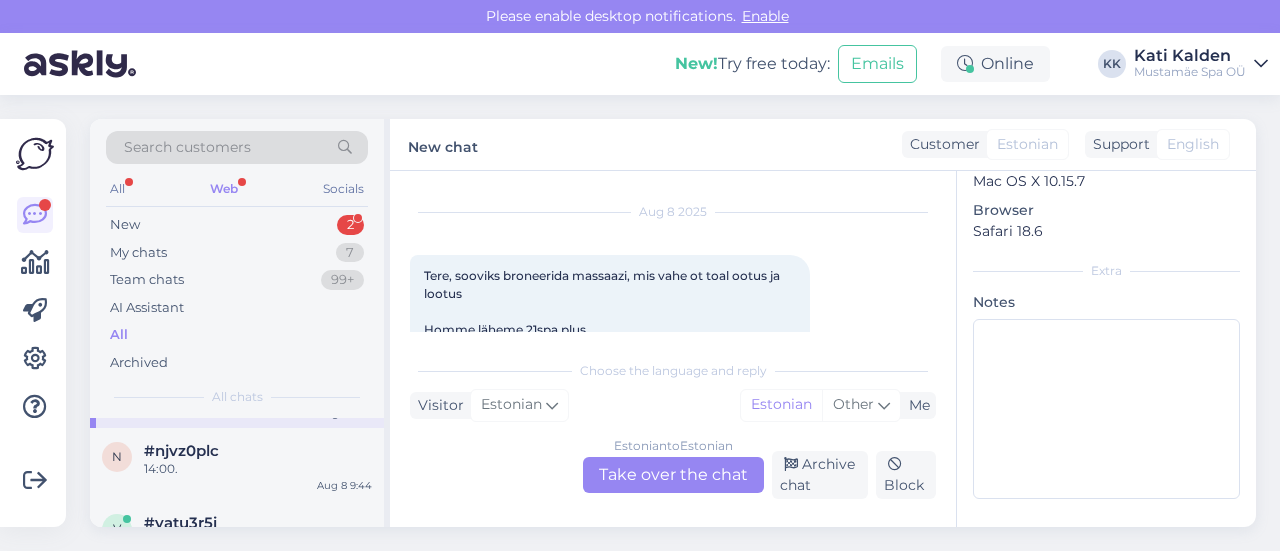 click on "#njvz0plc" at bounding box center (181, 451) 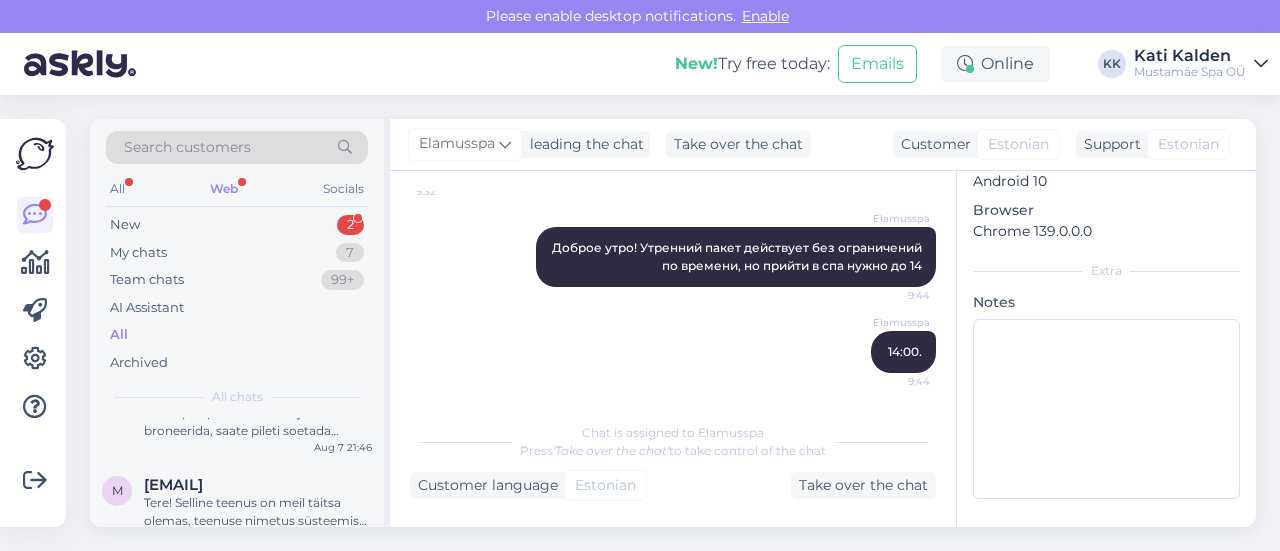 scroll, scrollTop: 680, scrollLeft: 0, axis: vertical 